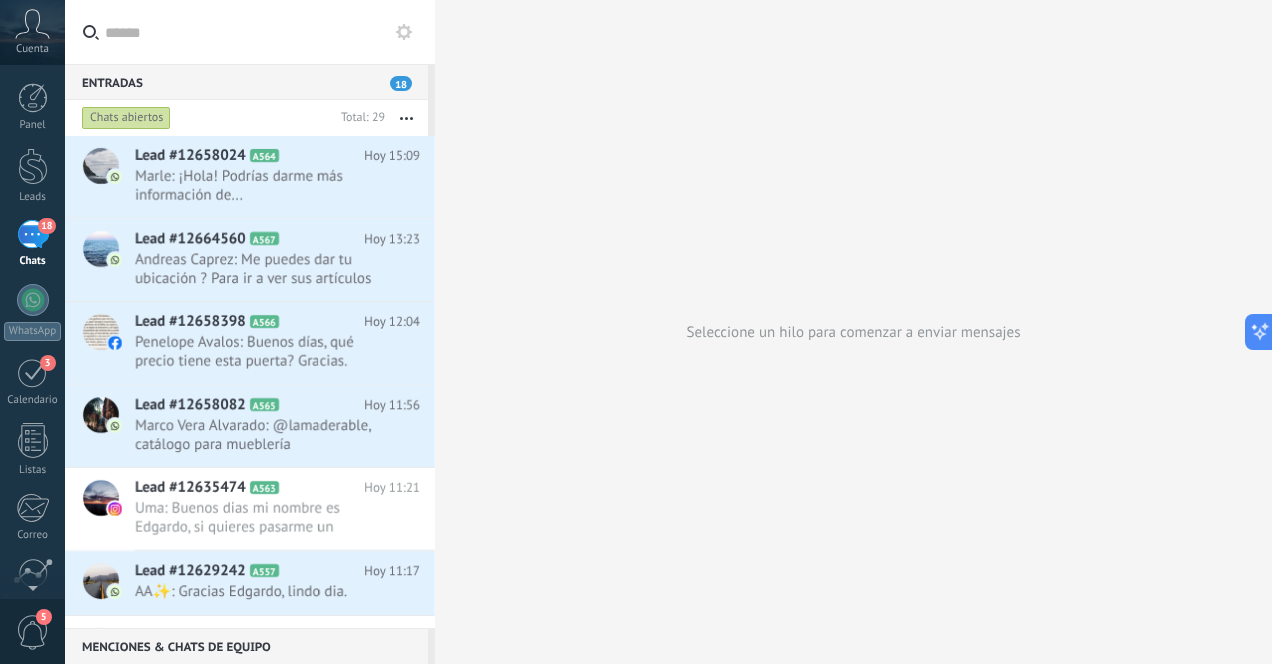 scroll, scrollTop: 0, scrollLeft: 0, axis: both 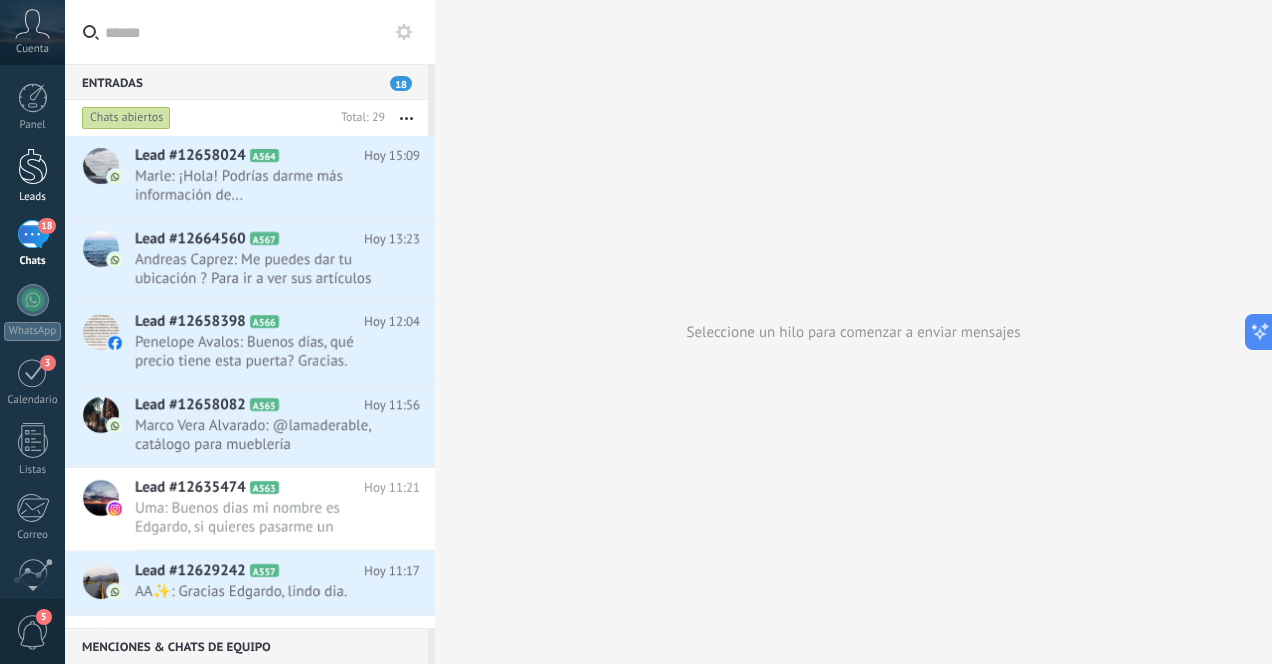click at bounding box center [33, 166] 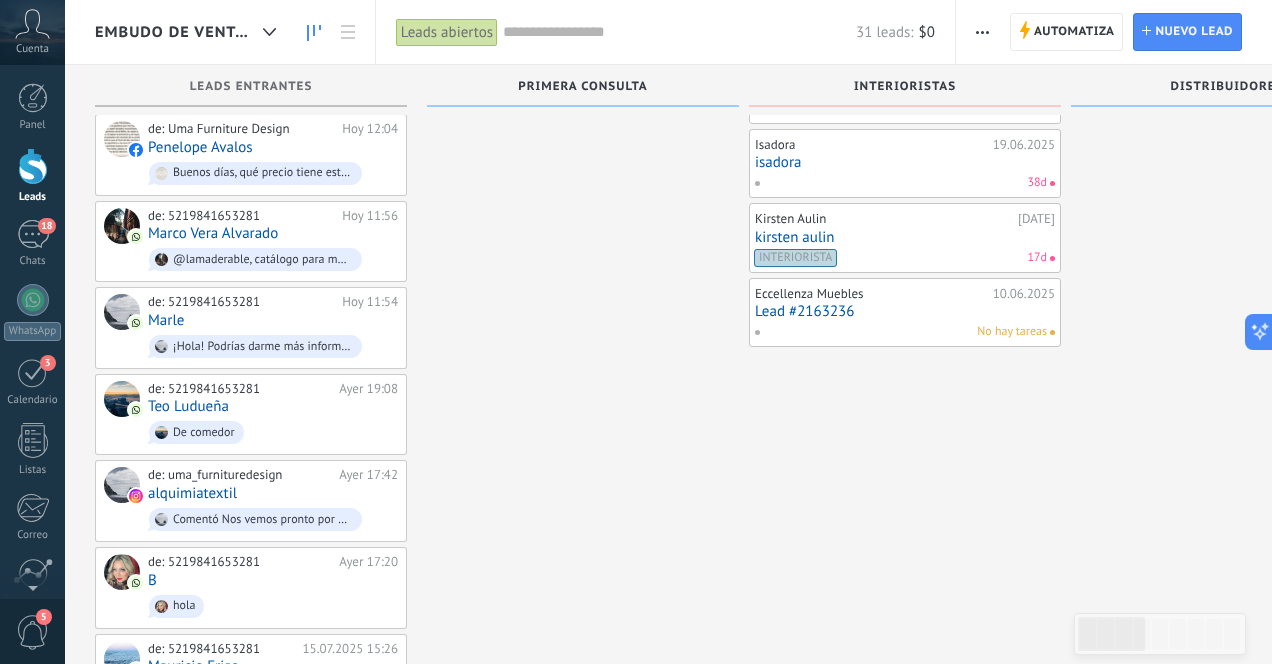 scroll, scrollTop: 447, scrollLeft: 0, axis: vertical 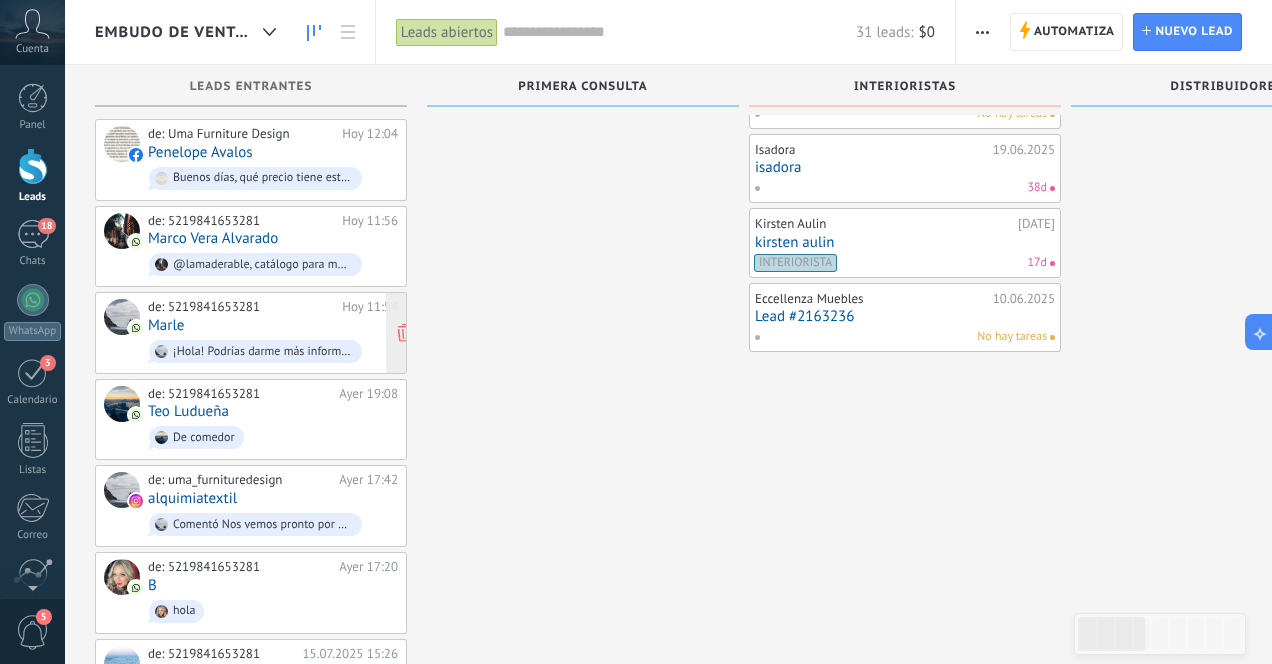 click on "de: 5219841653281 Hoy 11:54 Marle ¡Hola! Podrías darme más información de..." at bounding box center (273, 333) 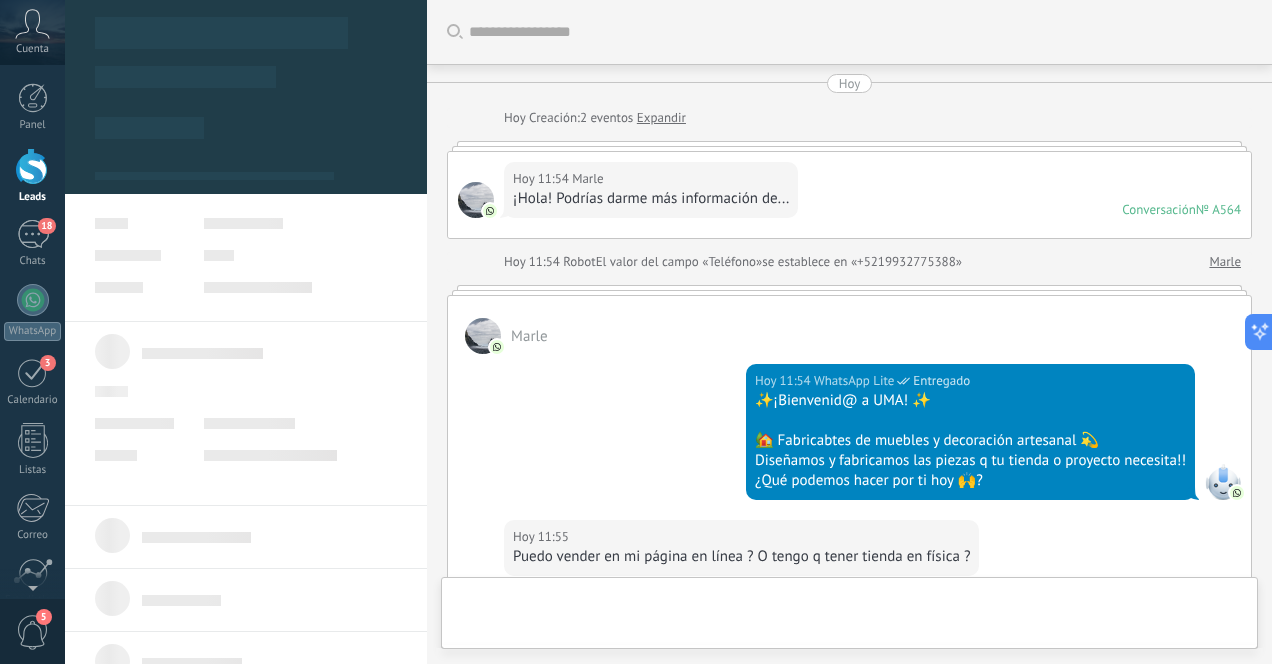 scroll, scrollTop: 0, scrollLeft: 0, axis: both 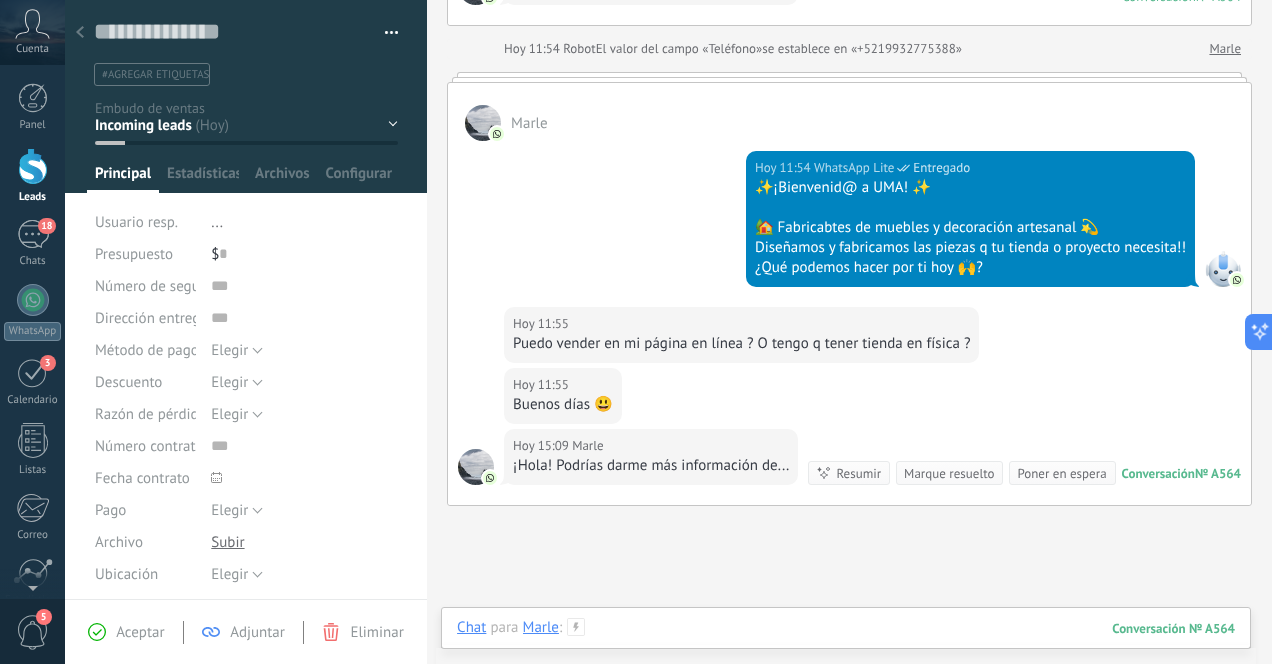 click at bounding box center [846, 648] 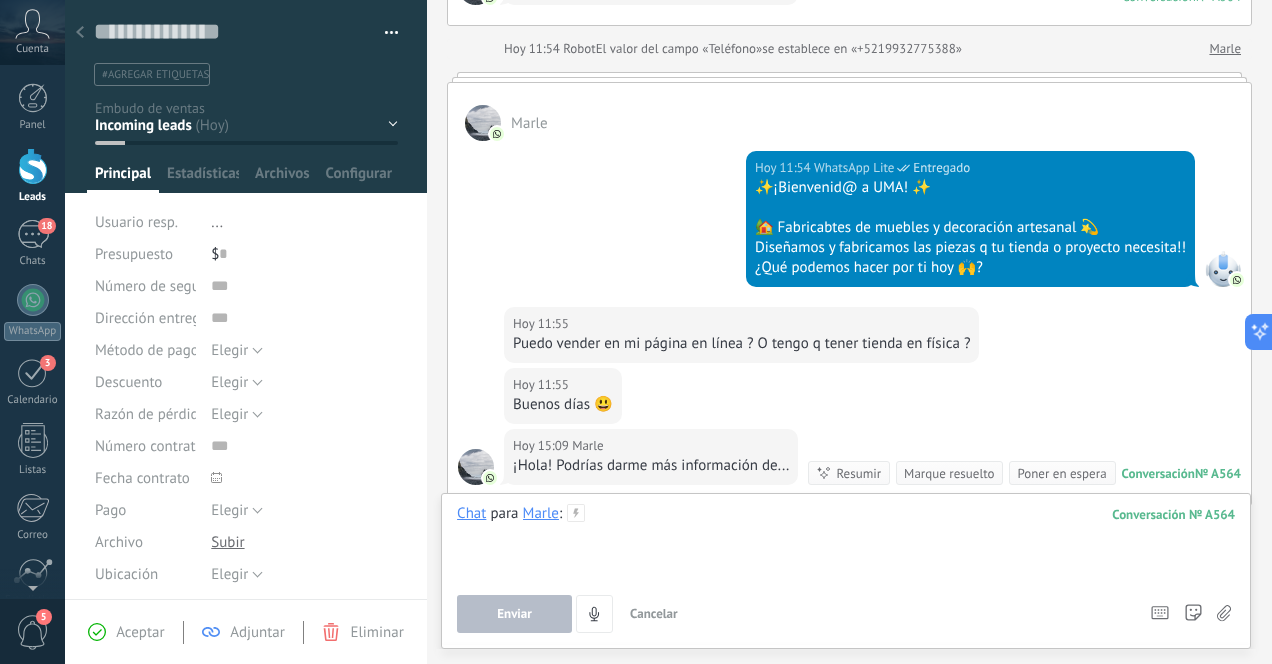 type 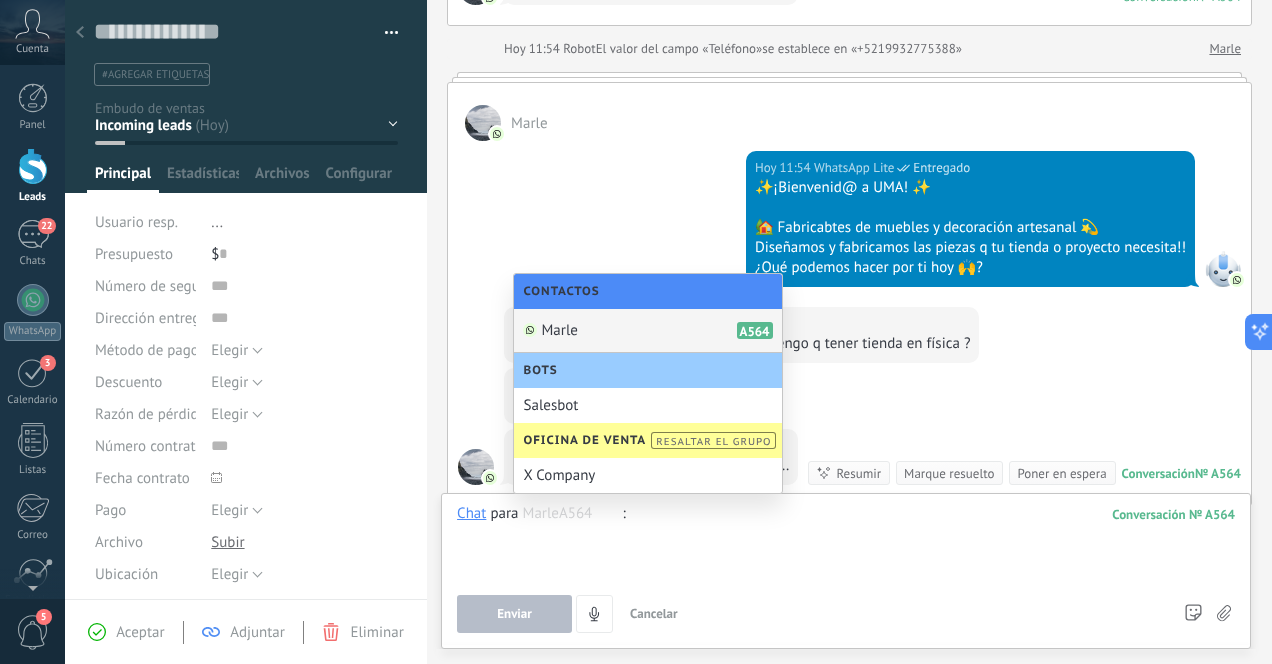 click at bounding box center [846, 542] 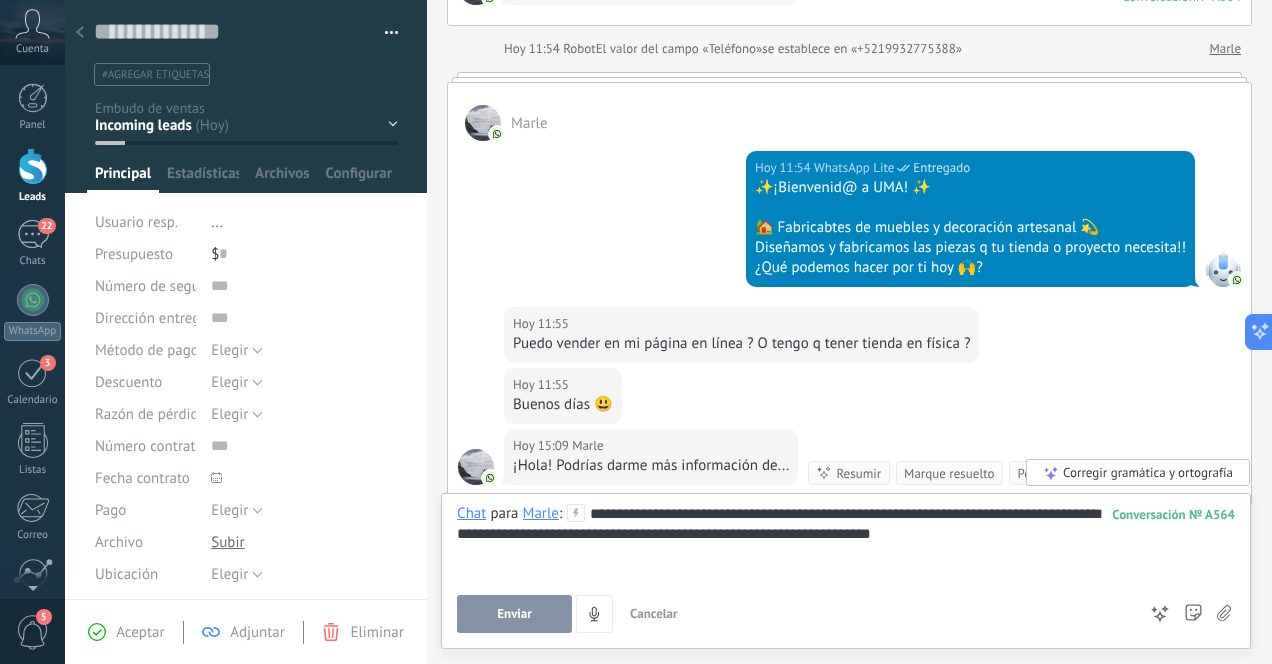 click on "Enviar" at bounding box center [514, 614] 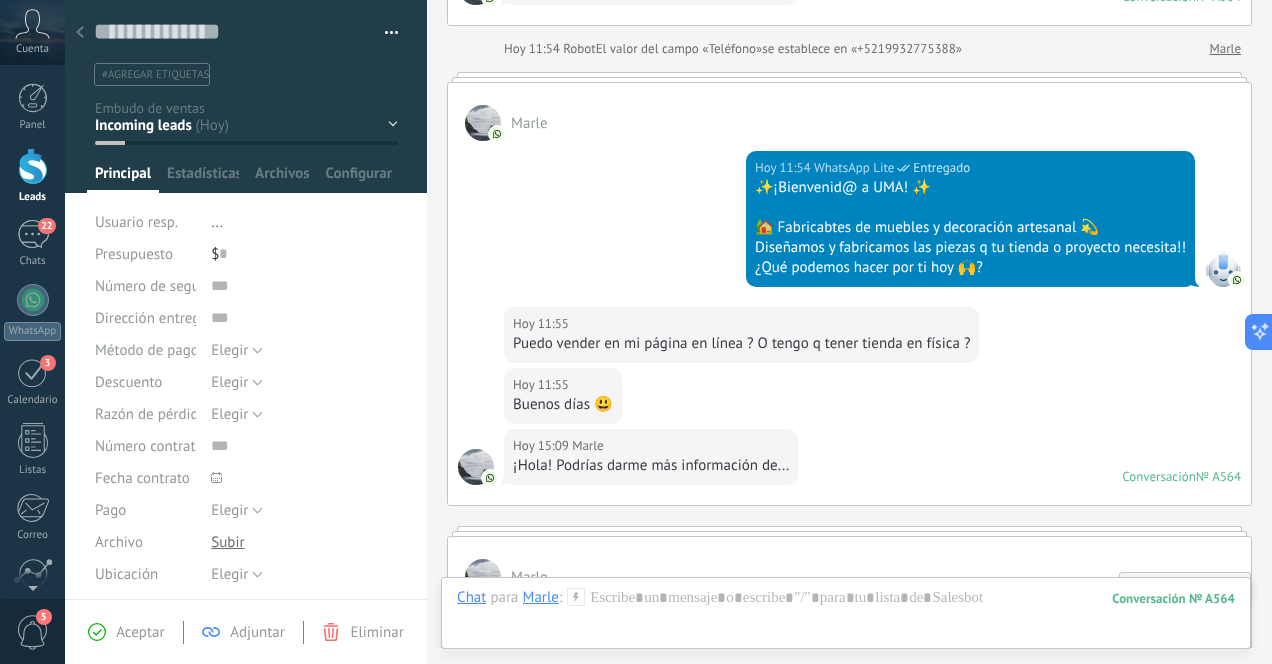 scroll, scrollTop: 403, scrollLeft: 0, axis: vertical 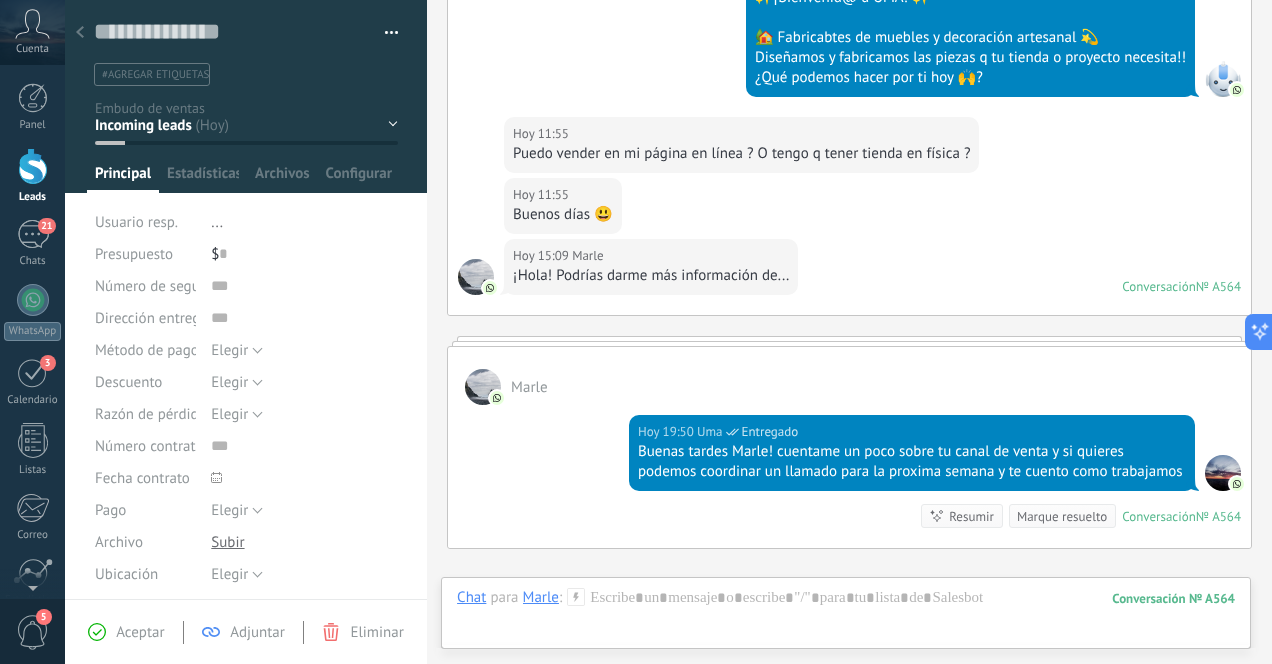 click at bounding box center (80, 33) 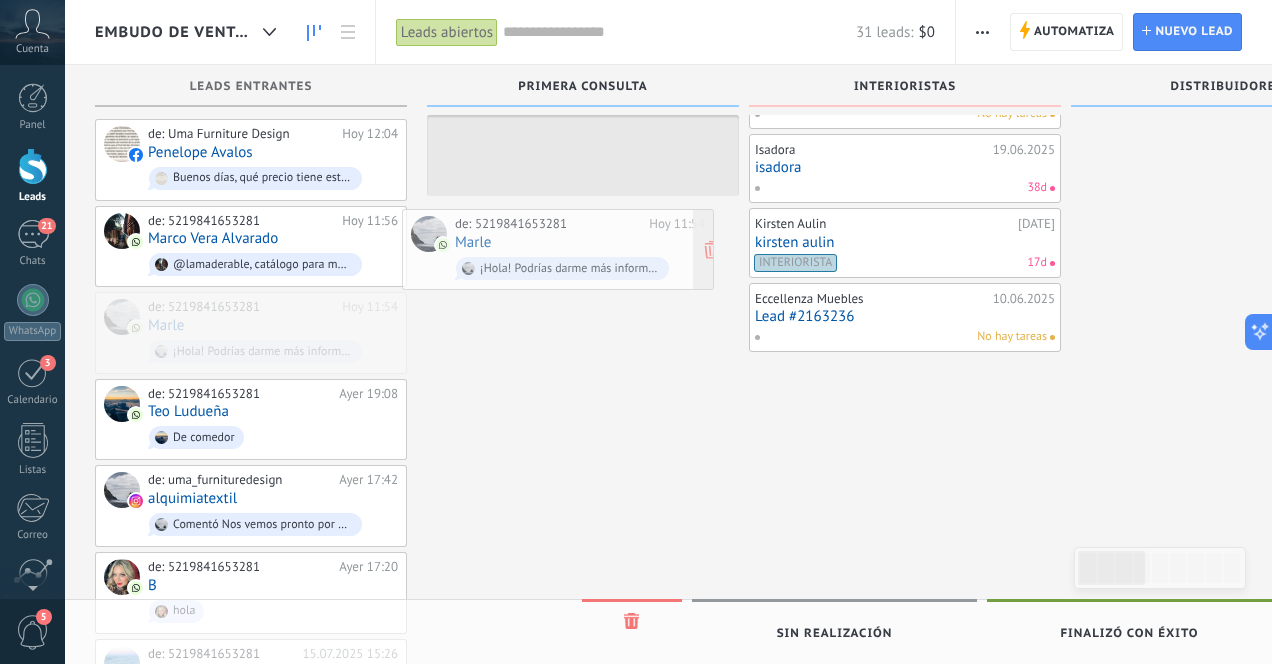 drag, startPoint x: 301, startPoint y: 308, endPoint x: 609, endPoint y: 231, distance: 317.47913 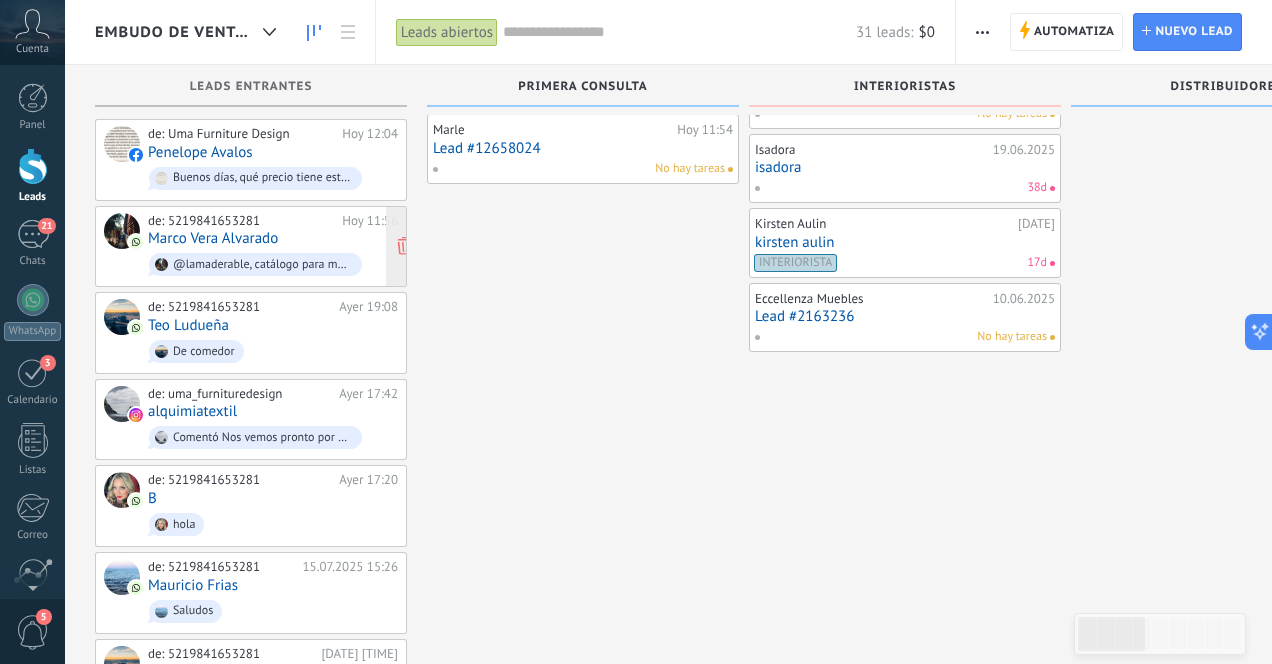 click on "de: 5219841653281 Hoy 11:56 Marco Vera Alvarado @lamaderable, catálogo para mueblería" at bounding box center [273, 247] 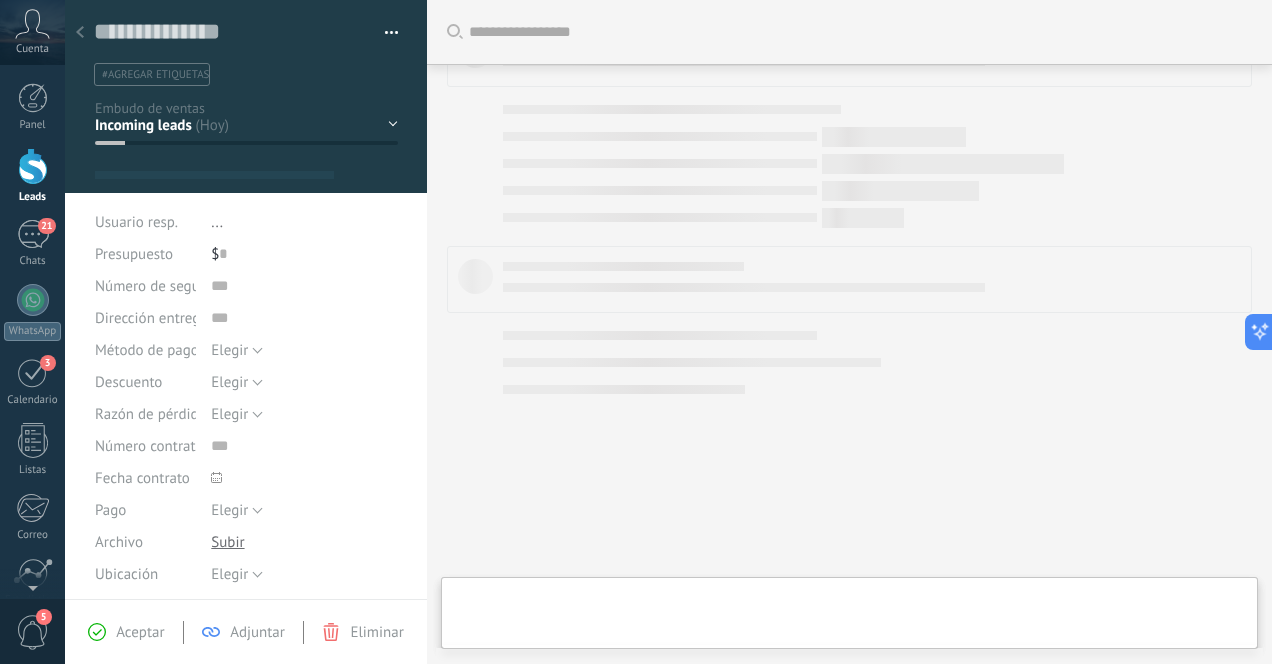 scroll, scrollTop: 0, scrollLeft: 0, axis: both 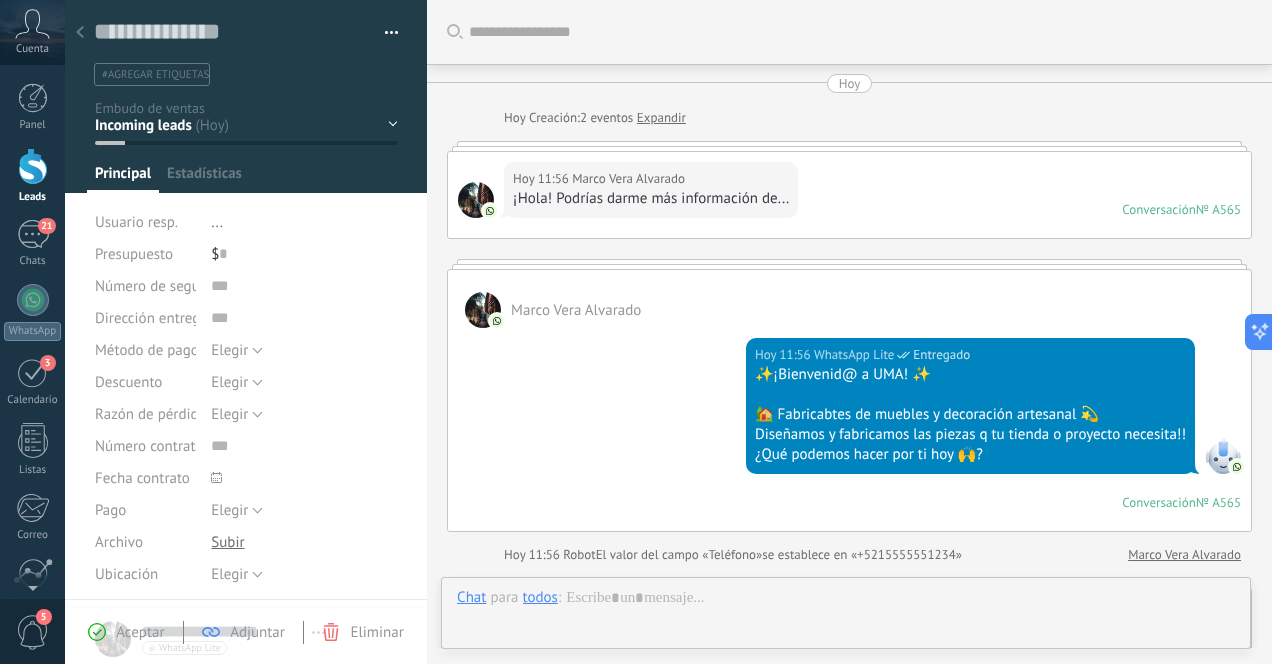 type on "**********" 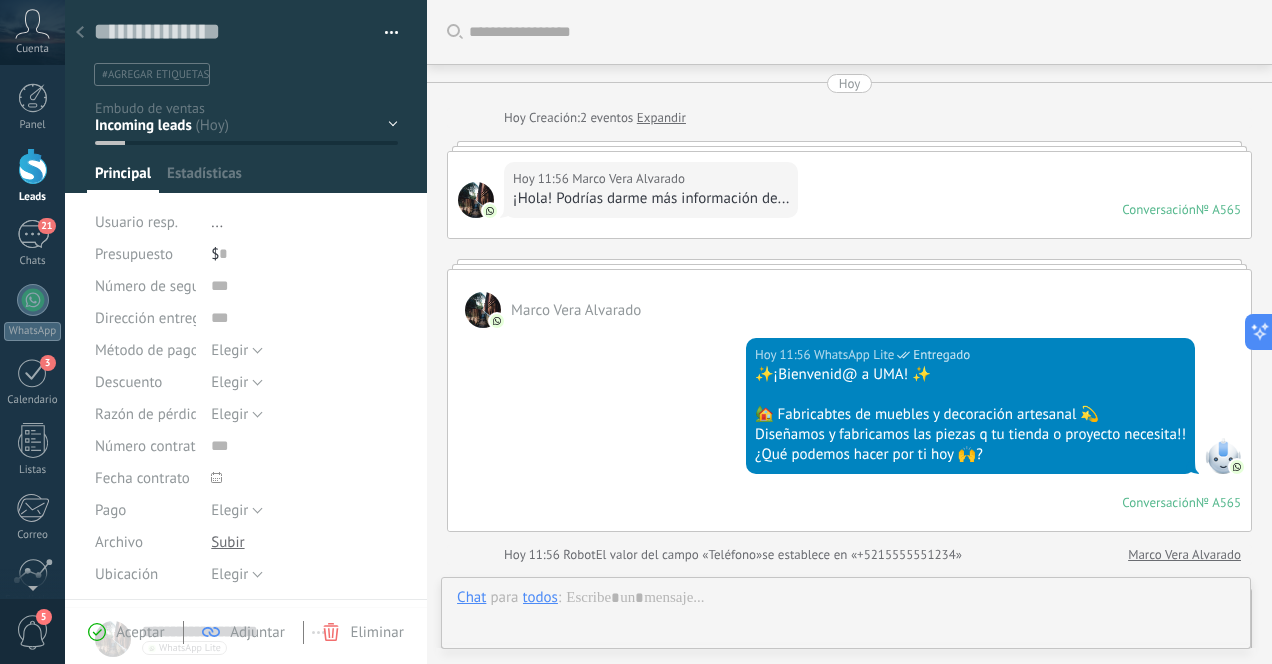 scroll, scrollTop: 360, scrollLeft: 0, axis: vertical 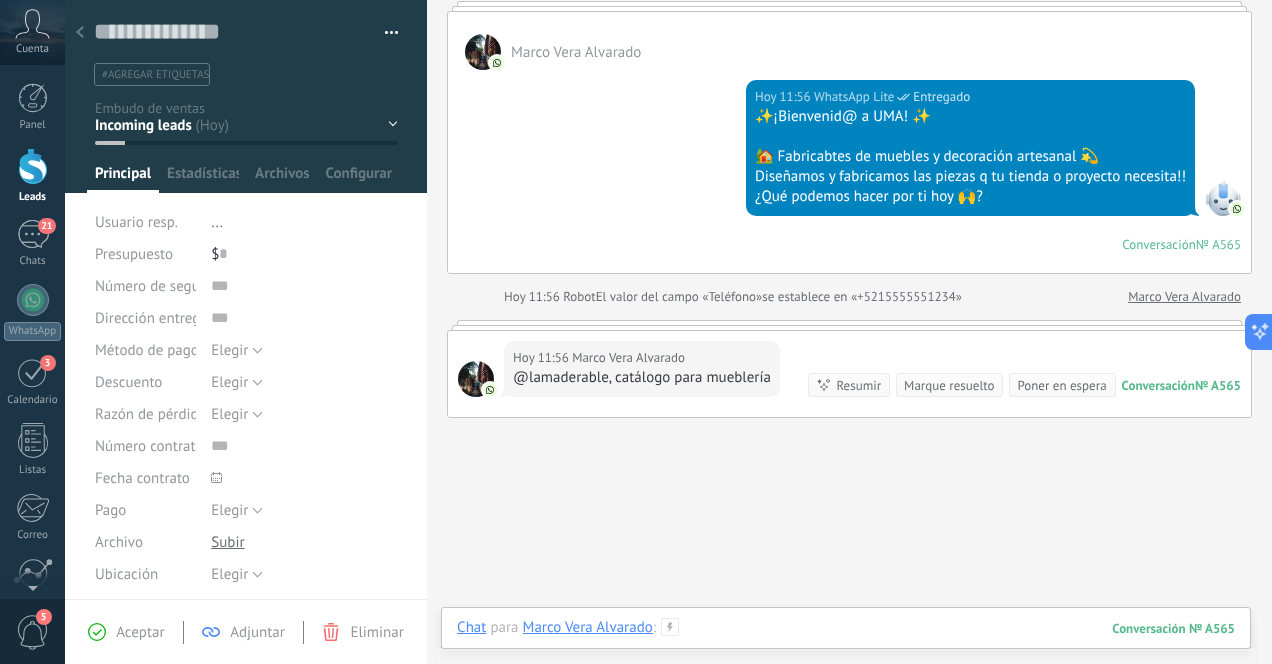 click at bounding box center [846, 648] 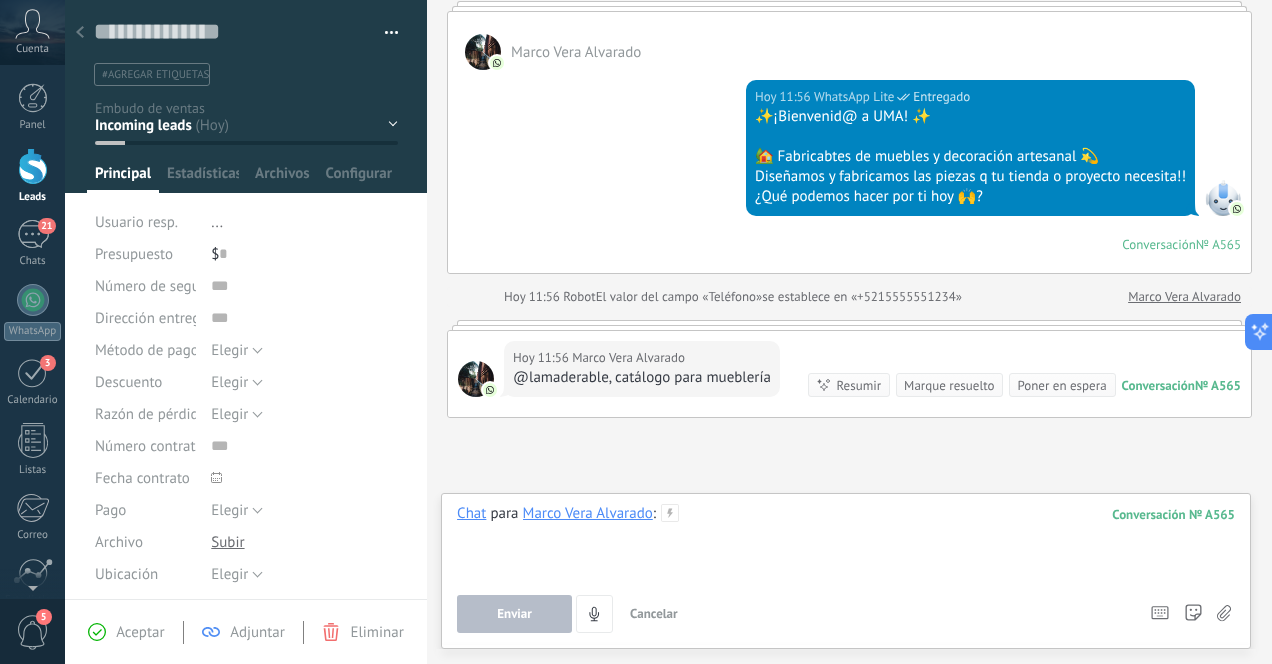 type 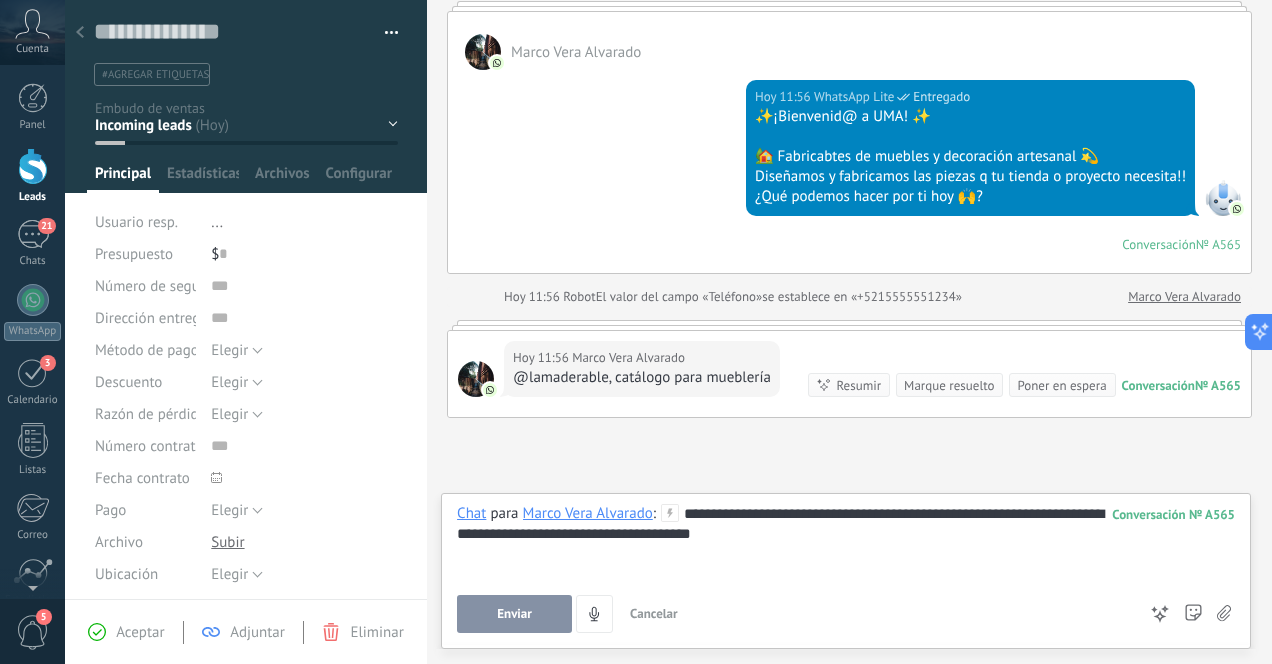 click on "**********" at bounding box center [846, 542] 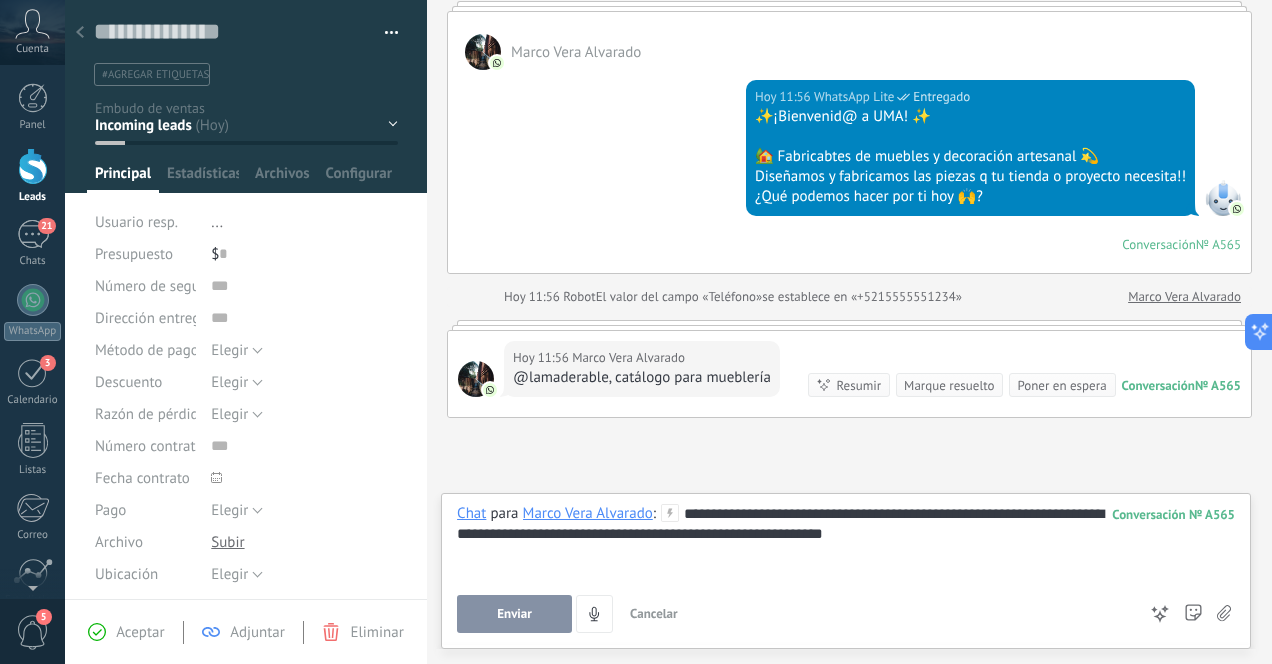 click on "Enviar" at bounding box center [514, 614] 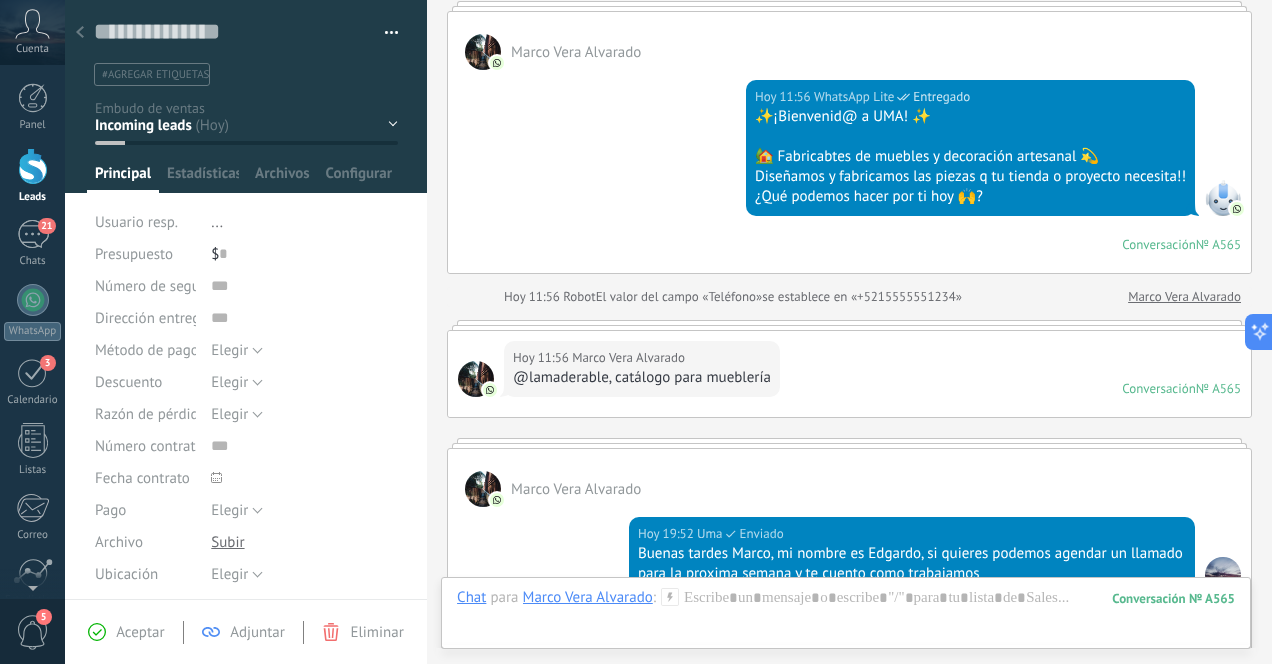 scroll, scrollTop: 360, scrollLeft: 0, axis: vertical 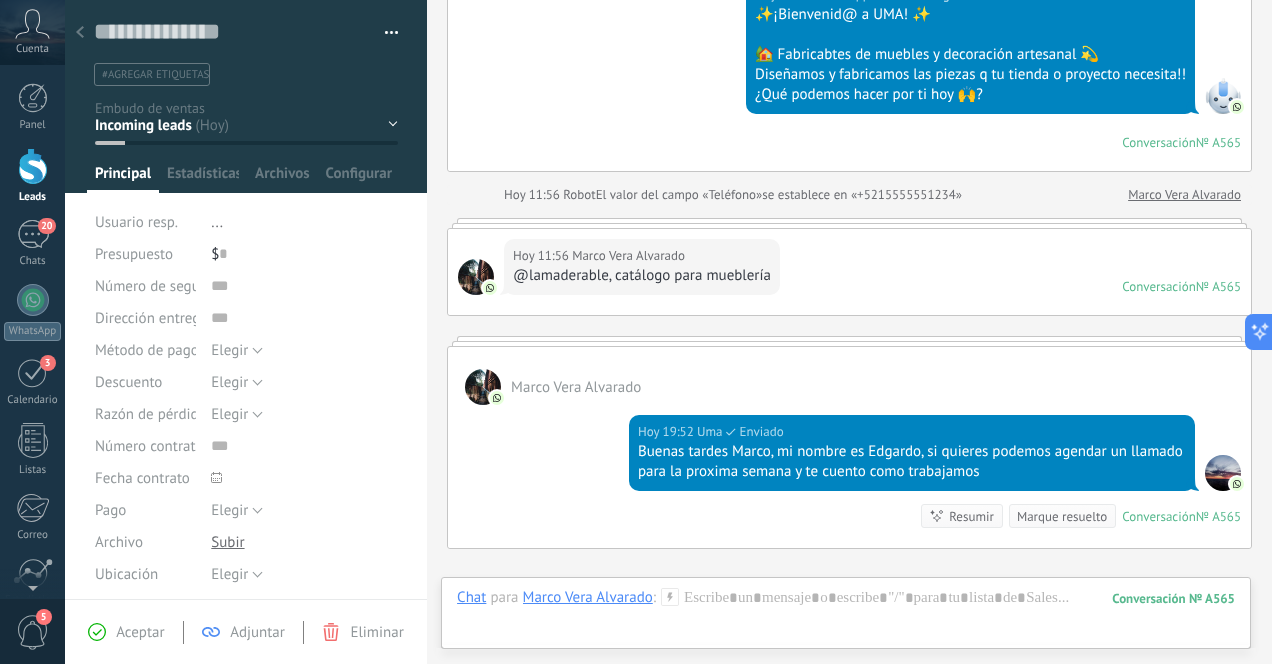 click 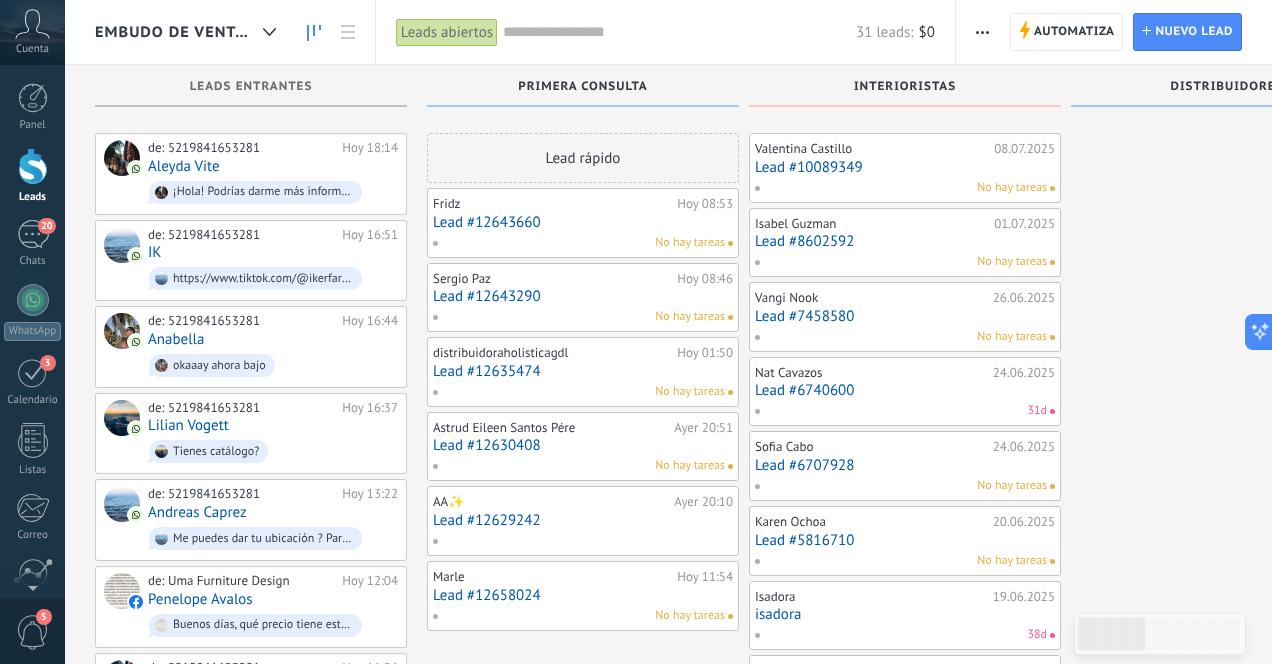 scroll, scrollTop: 447, scrollLeft: 0, axis: vertical 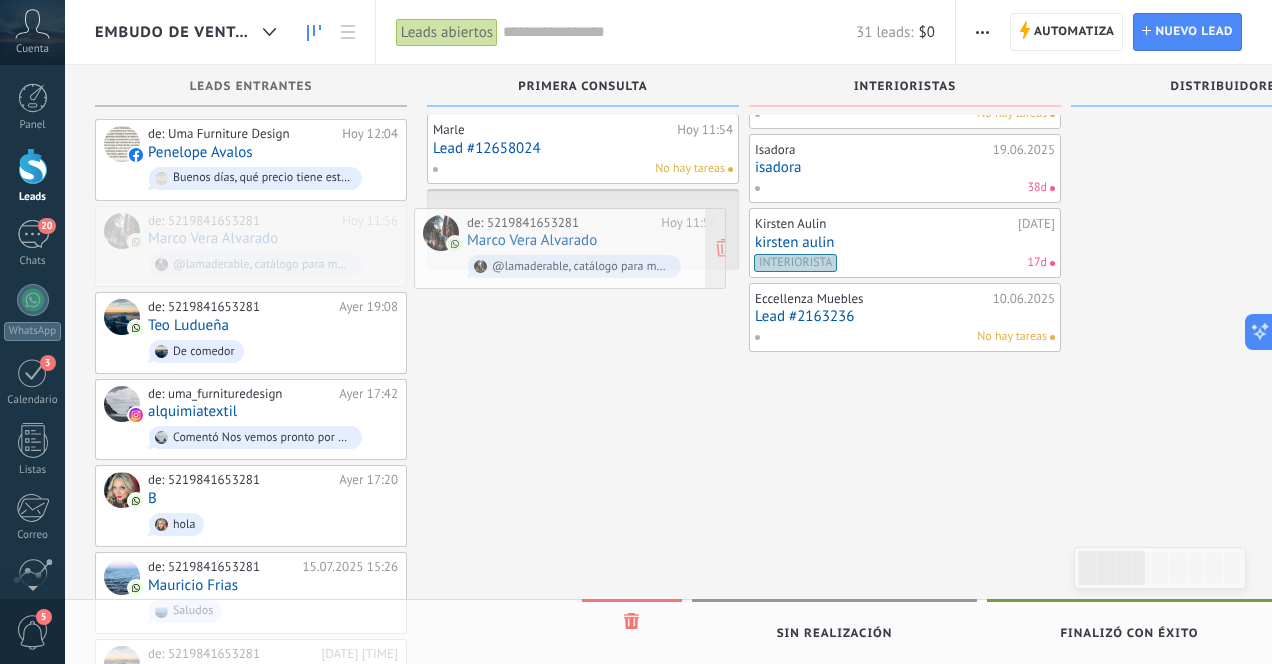 drag, startPoint x: 297, startPoint y: 230, endPoint x: 625, endPoint y: 235, distance: 328.03812 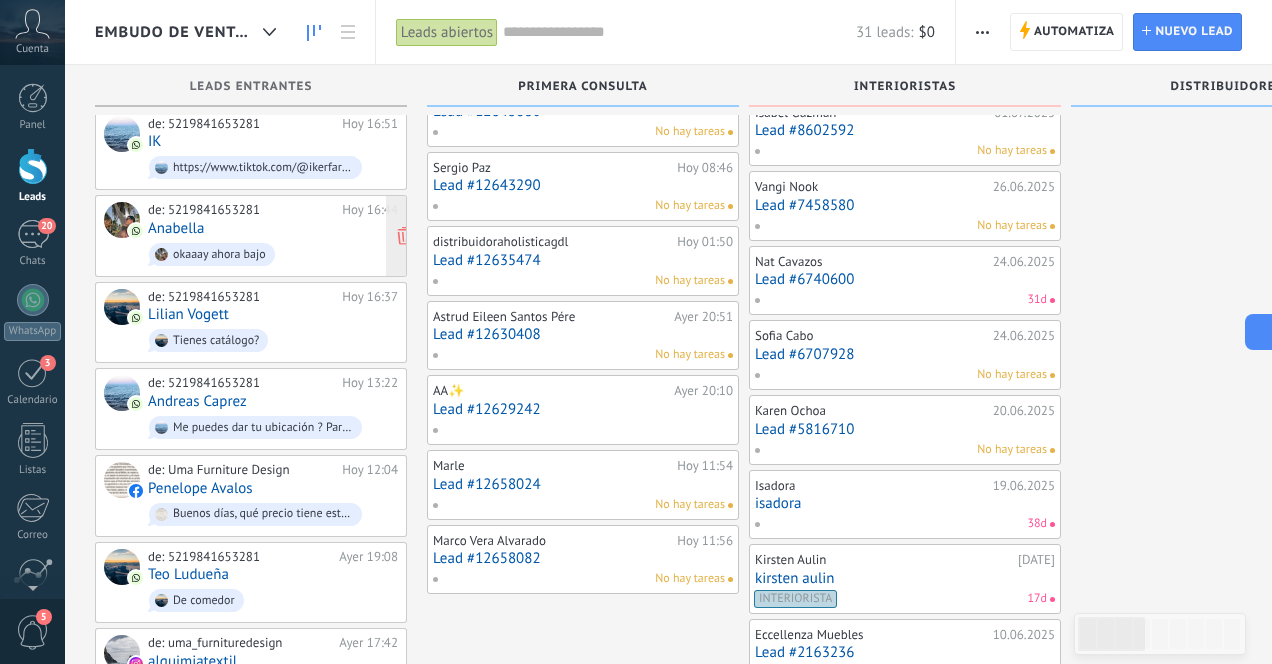 scroll, scrollTop: 116, scrollLeft: 0, axis: vertical 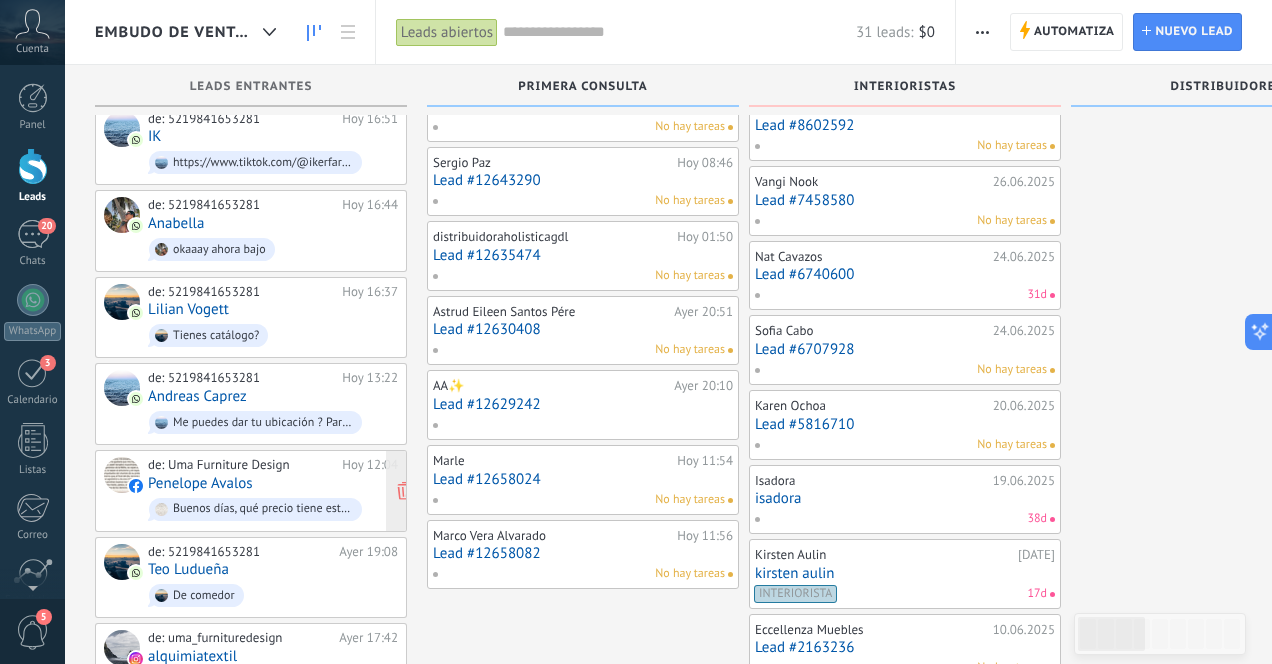 click on "de: Uma Furniture Design Hoy 12:04 Penelope Avalos Buenos días, qué precio tiene esta puerta? Gracias." at bounding box center (273, 491) 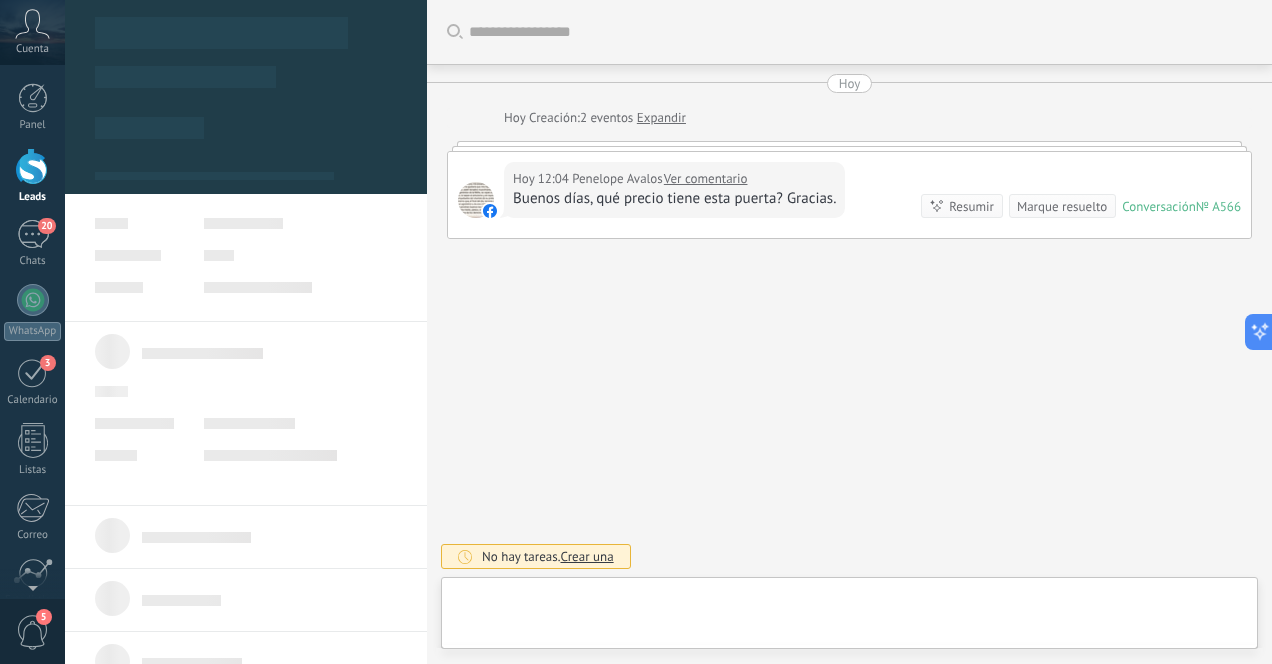 scroll, scrollTop: 0, scrollLeft: 0, axis: both 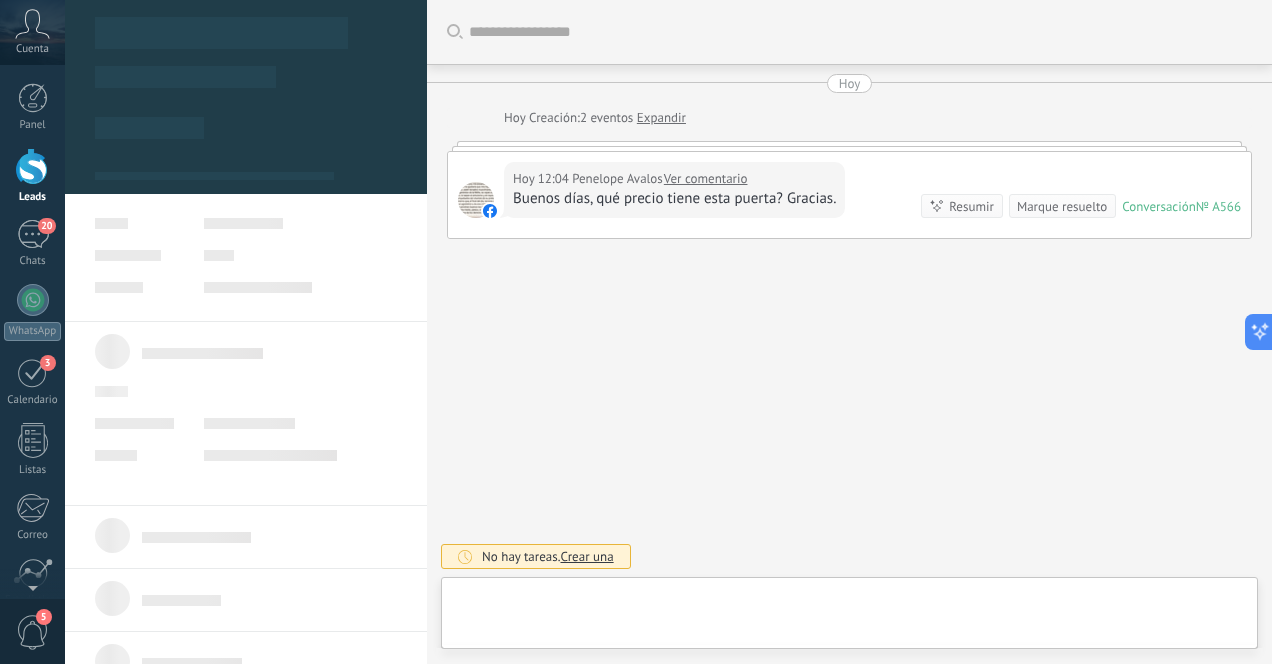 type on "**********" 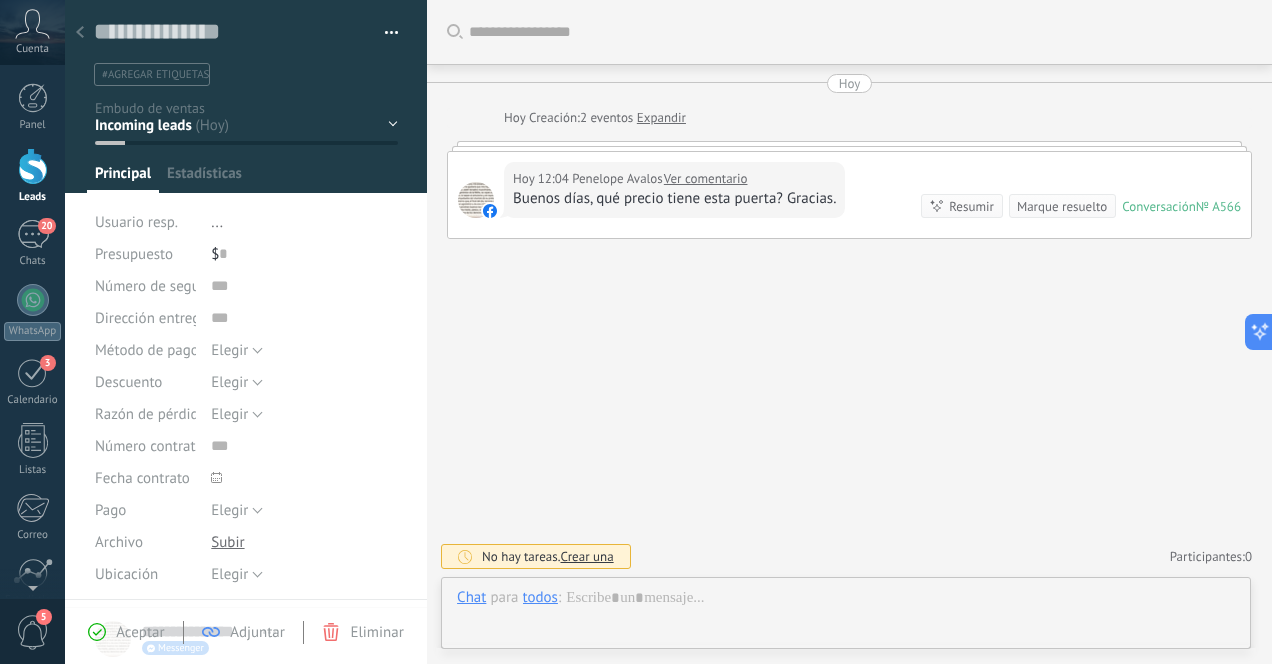 scroll, scrollTop: 30, scrollLeft: 0, axis: vertical 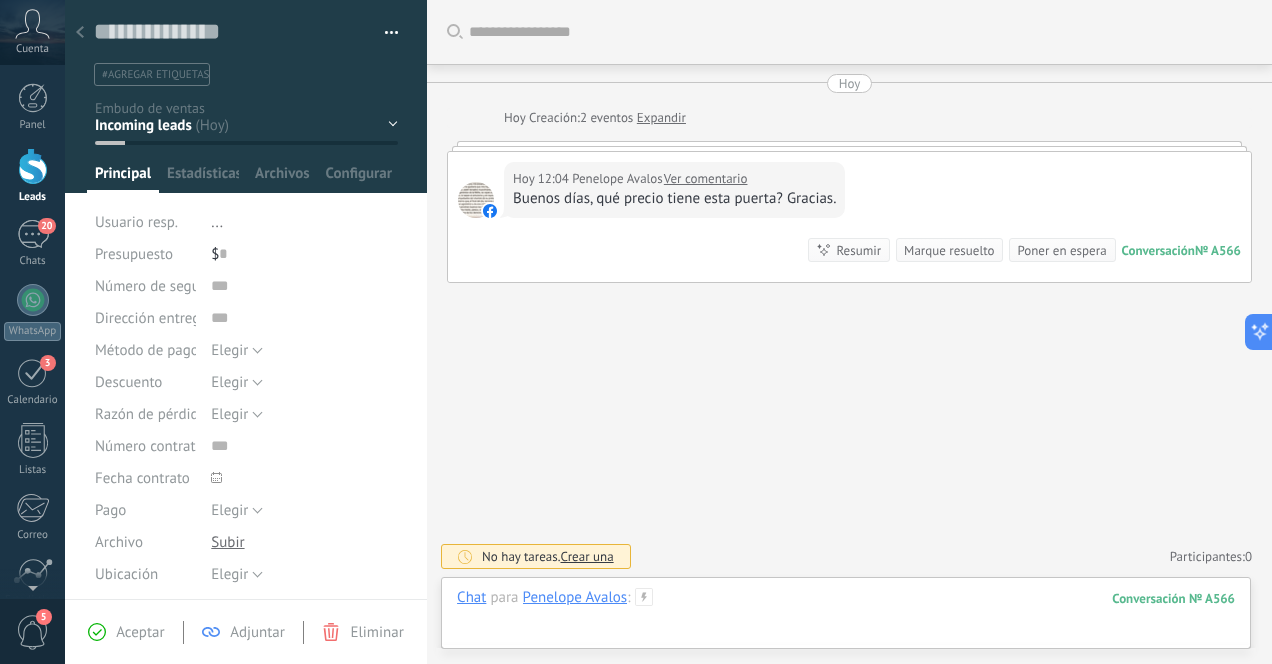 click at bounding box center [846, 618] 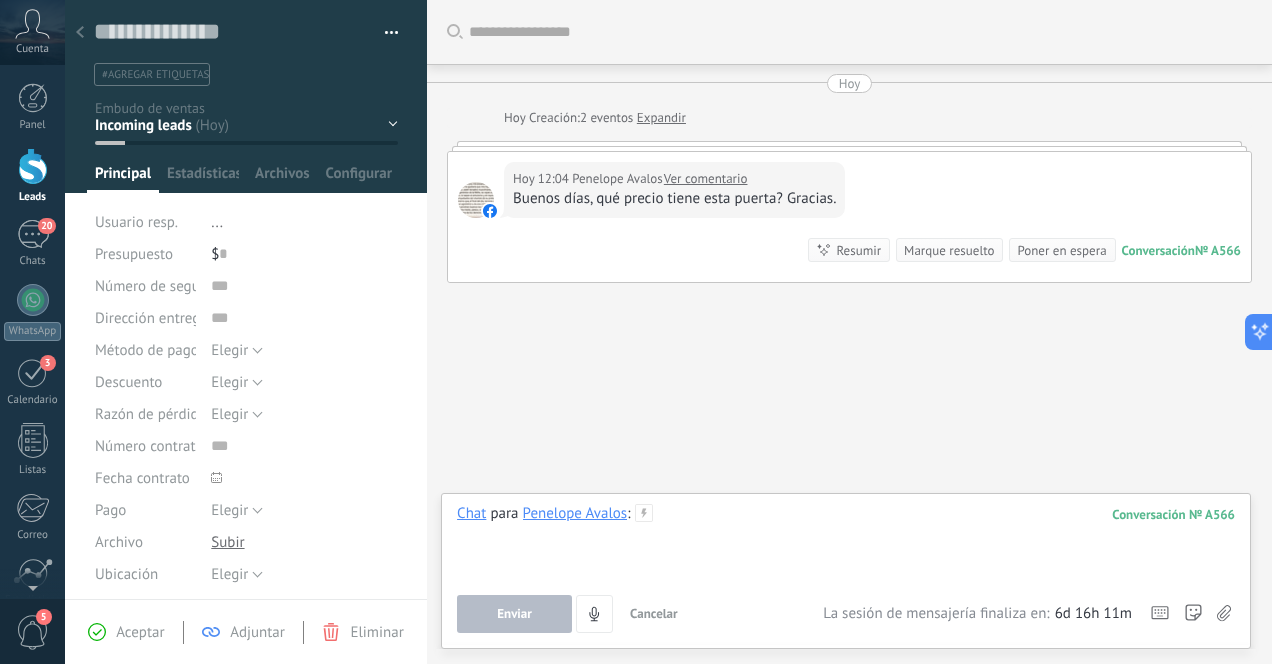 type 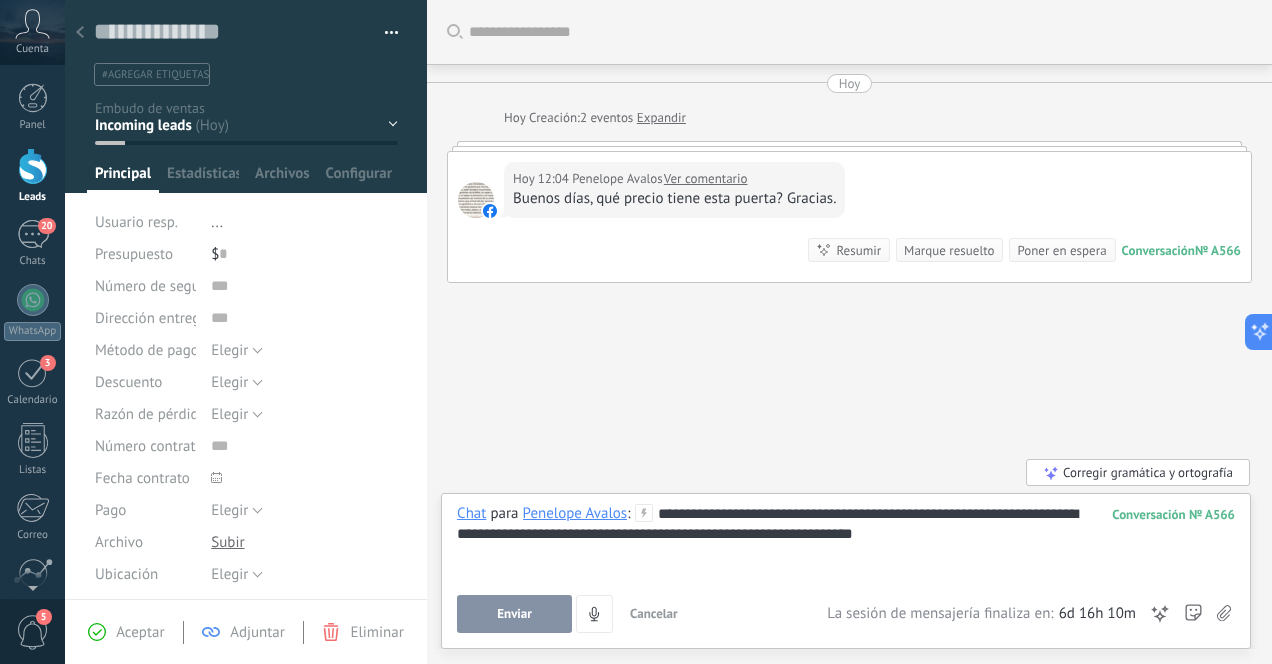 click on "Enviar" at bounding box center [514, 614] 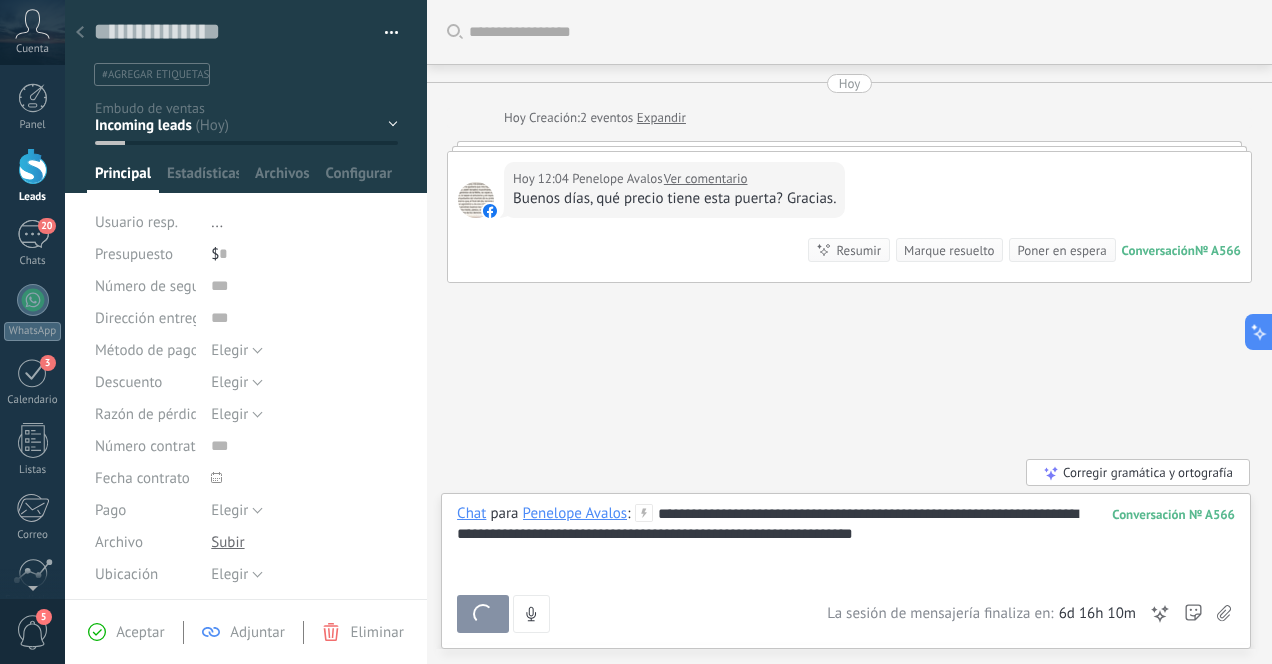 scroll, scrollTop: 156, scrollLeft: 0, axis: vertical 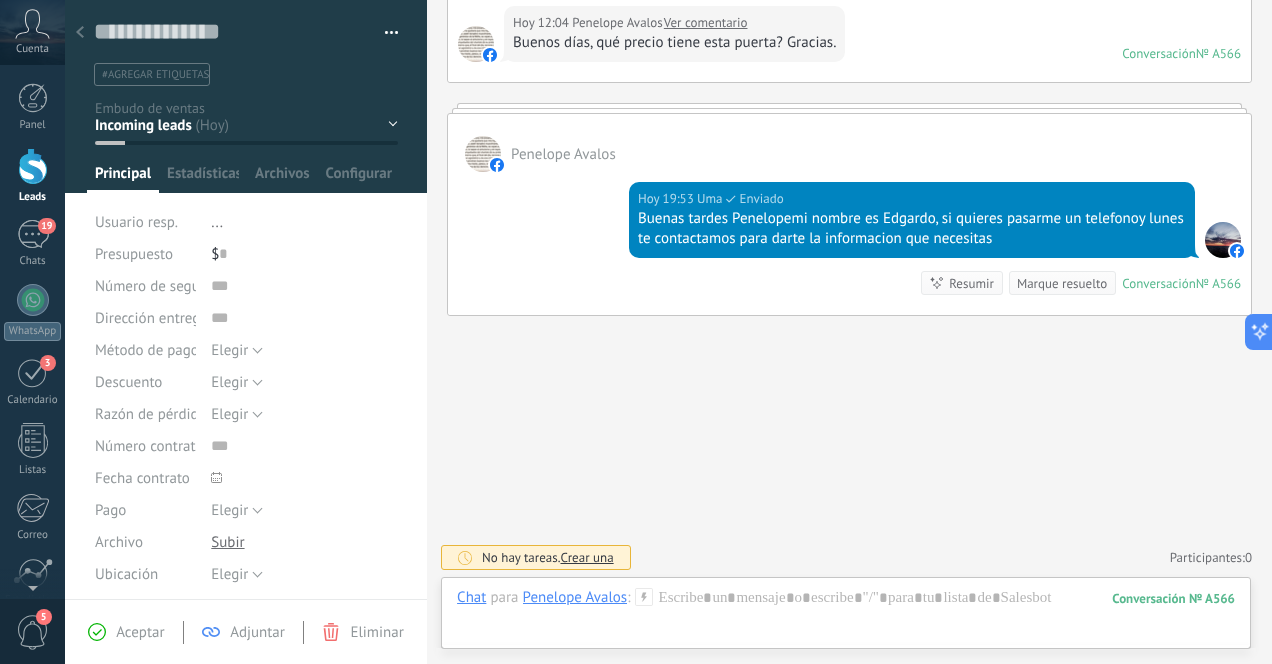 click at bounding box center (80, 33) 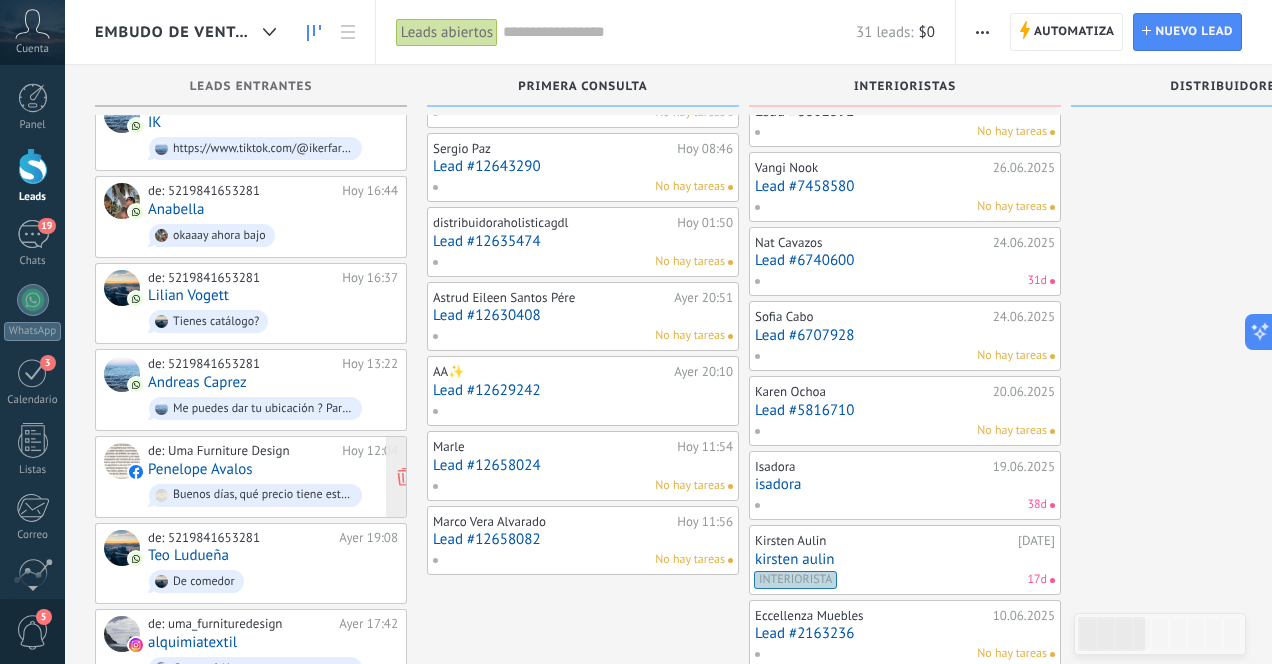 scroll, scrollTop: 136, scrollLeft: 0, axis: vertical 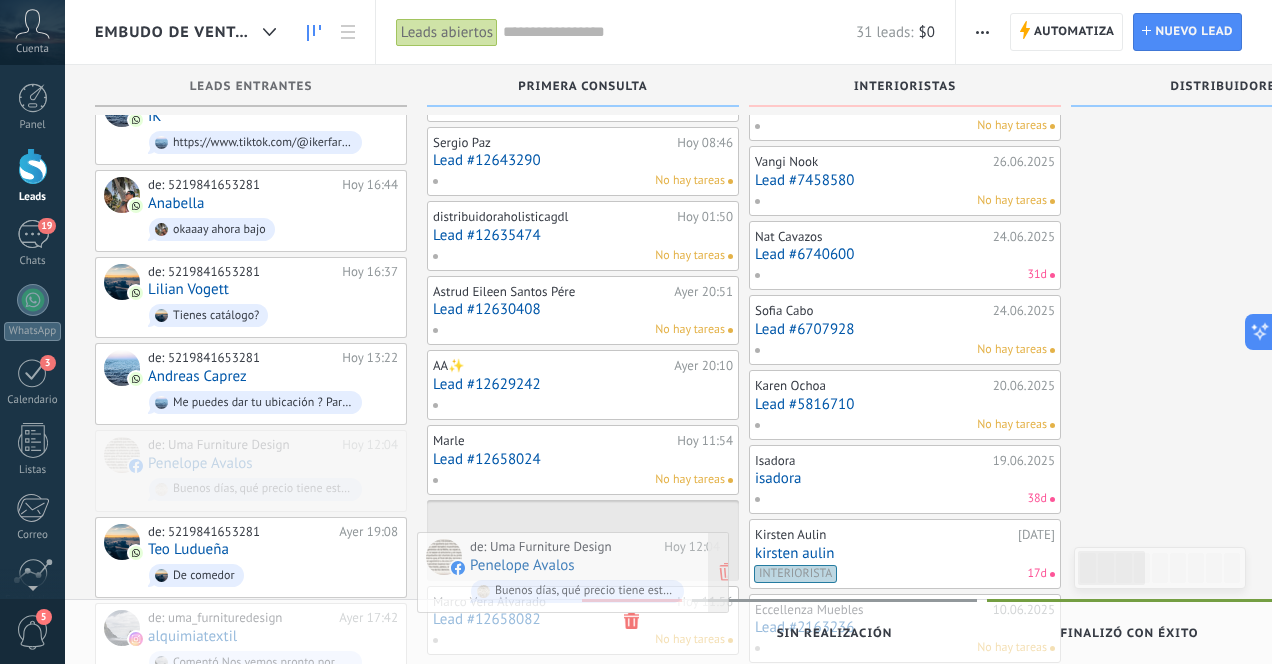 drag, startPoint x: 313, startPoint y: 449, endPoint x: 635, endPoint y: 555, distance: 338.99854 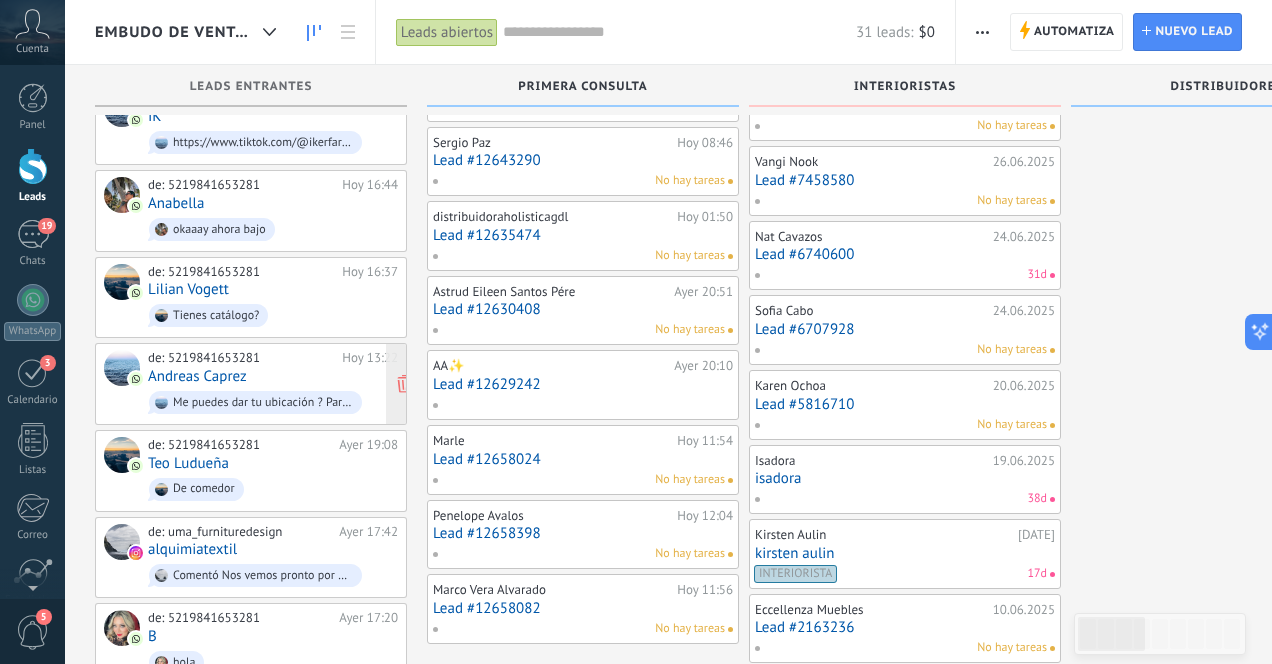 click on "de: 5219841653281 Hoy 13:22 Andreas Caprez Me puedes dar tu ubicación ? Para ir a ver sus artículos por favor" at bounding box center (273, 384) 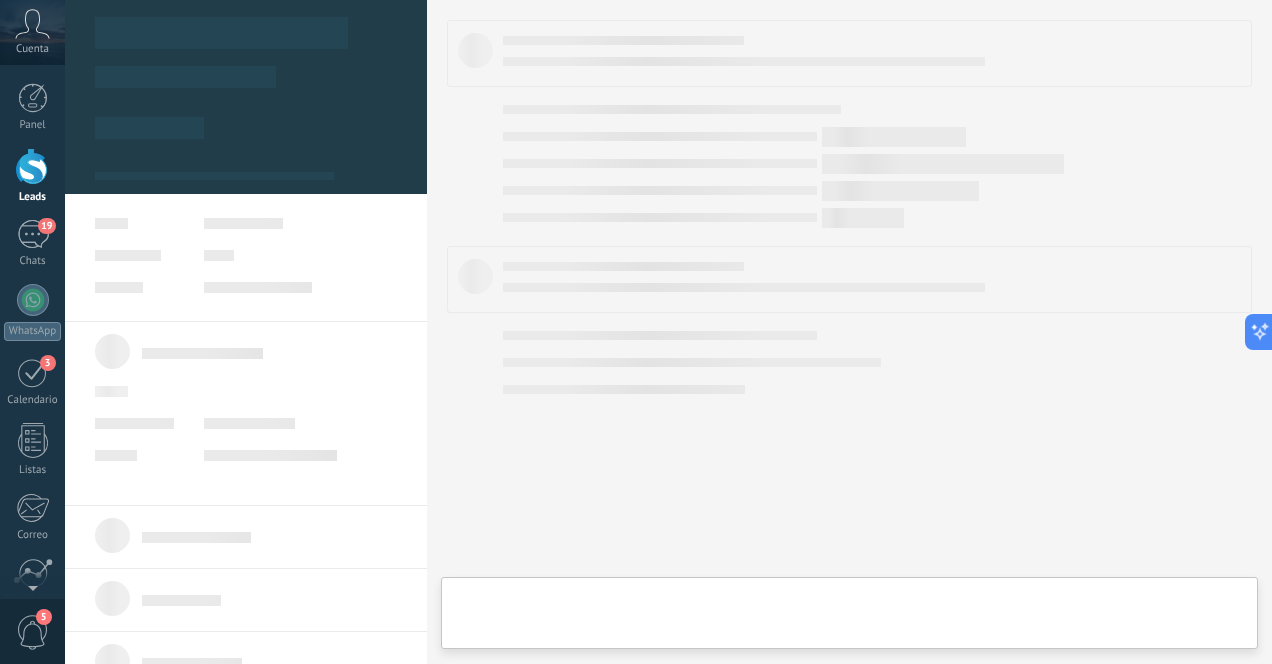 type on "**********" 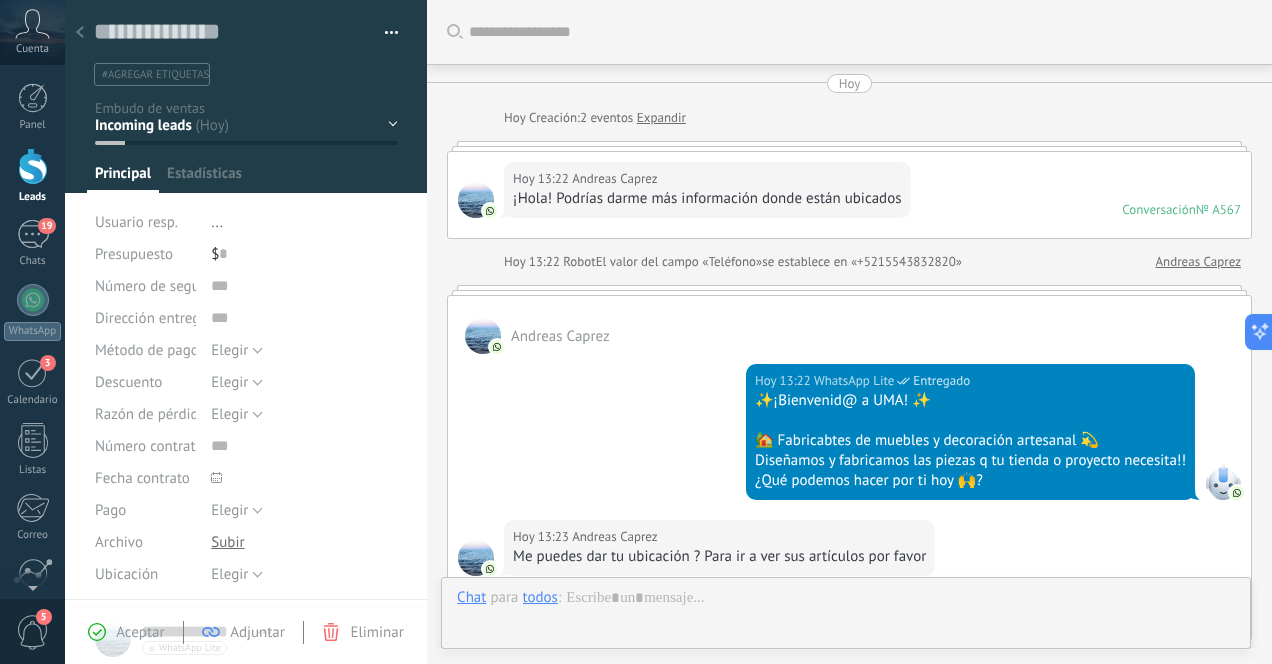 scroll, scrollTop: 0, scrollLeft: 0, axis: both 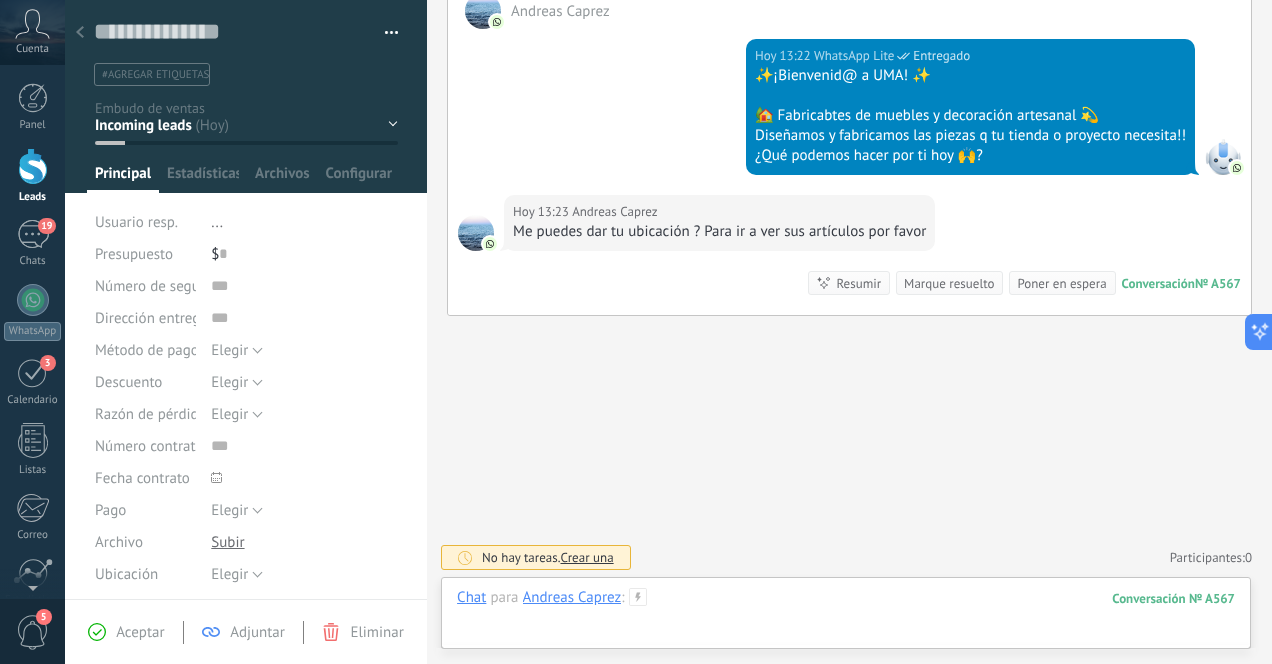 click at bounding box center [846, 618] 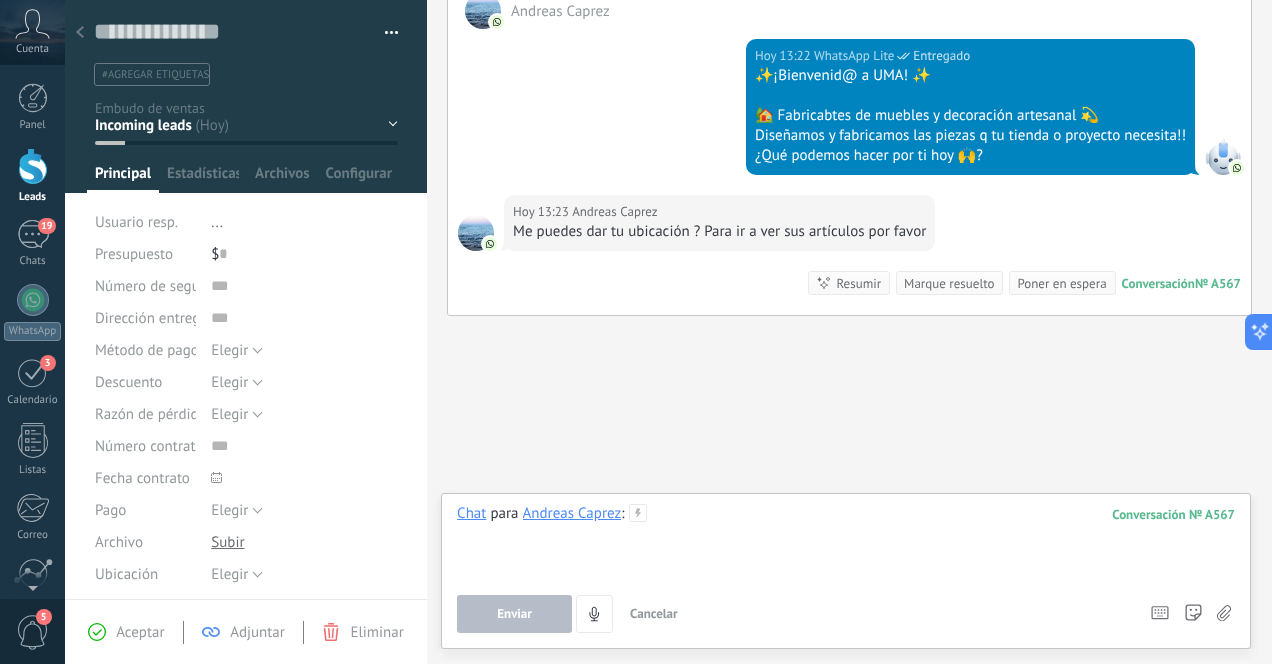 type 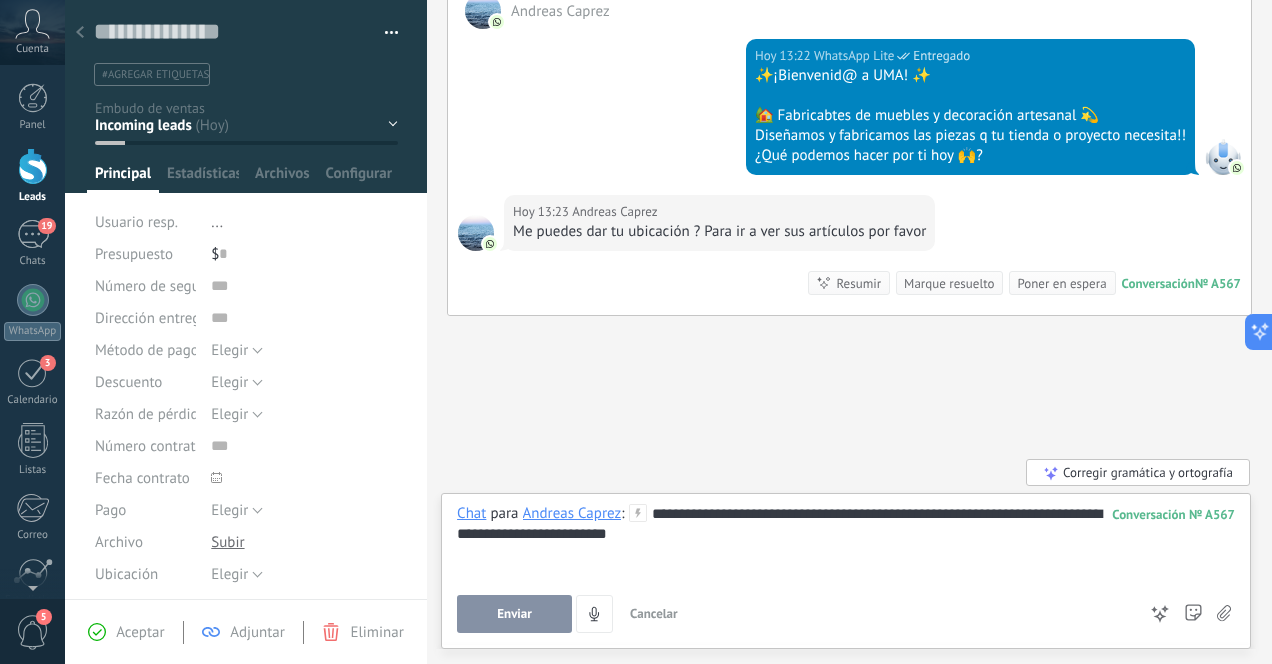 click on "Enviar" at bounding box center [514, 614] 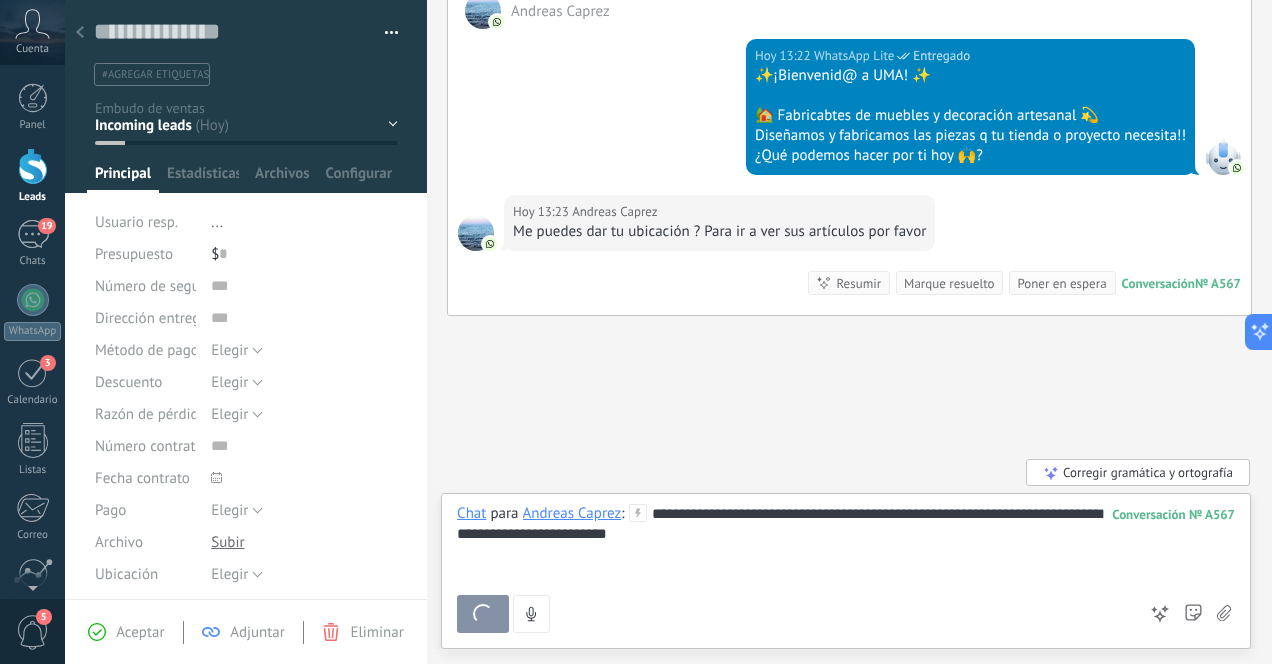 scroll, scrollTop: 281, scrollLeft: 0, axis: vertical 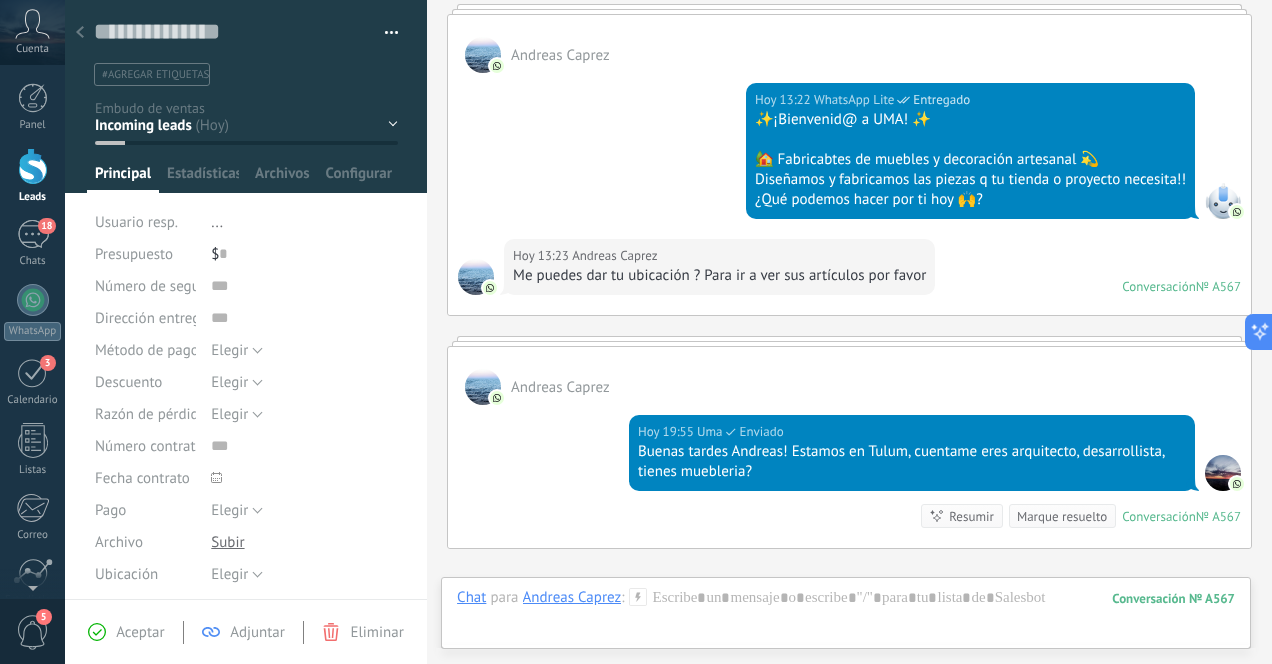 click at bounding box center [80, 33] 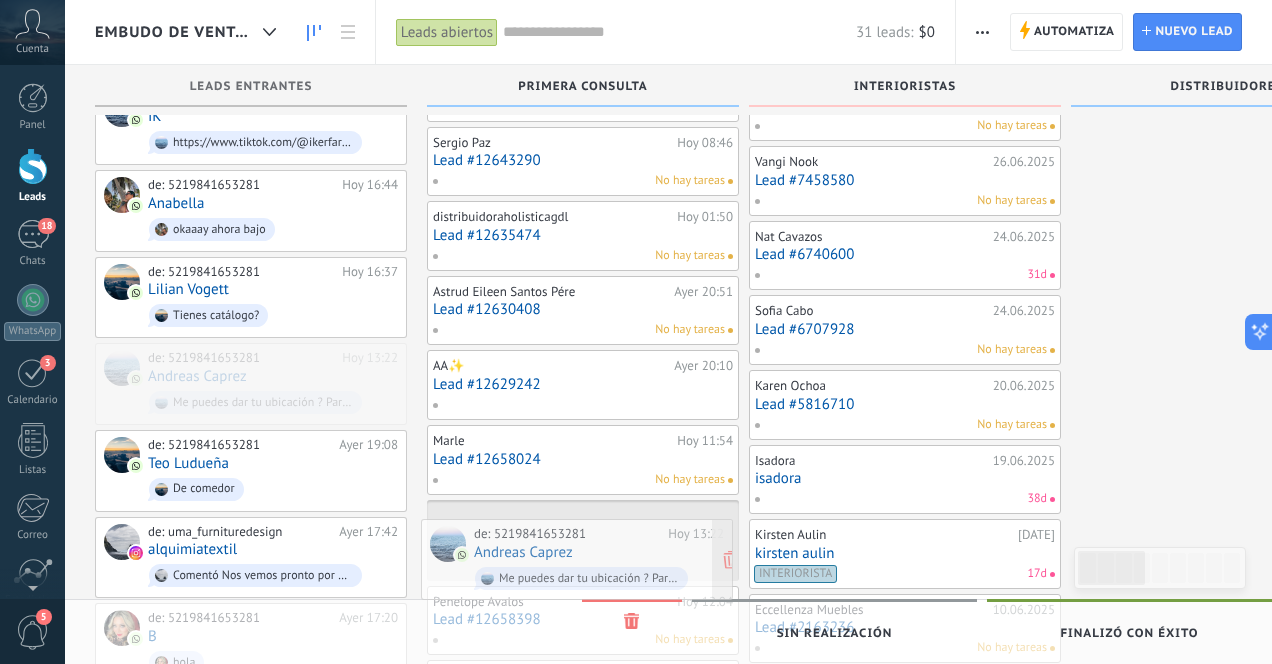 drag, startPoint x: 296, startPoint y: 366, endPoint x: 637, endPoint y: 545, distance: 385.12595 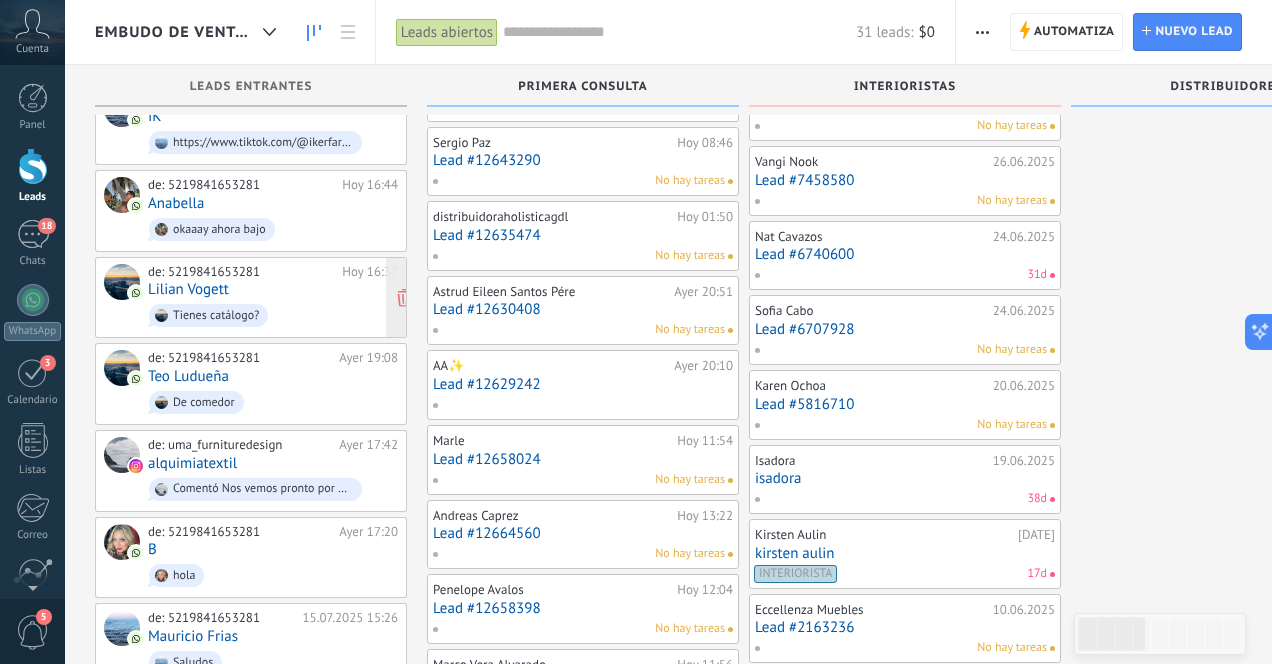 click on "de: 5219841653281 Hoy 16:37 Lilian Vogett Tienes catálogo?" at bounding box center (273, 298) 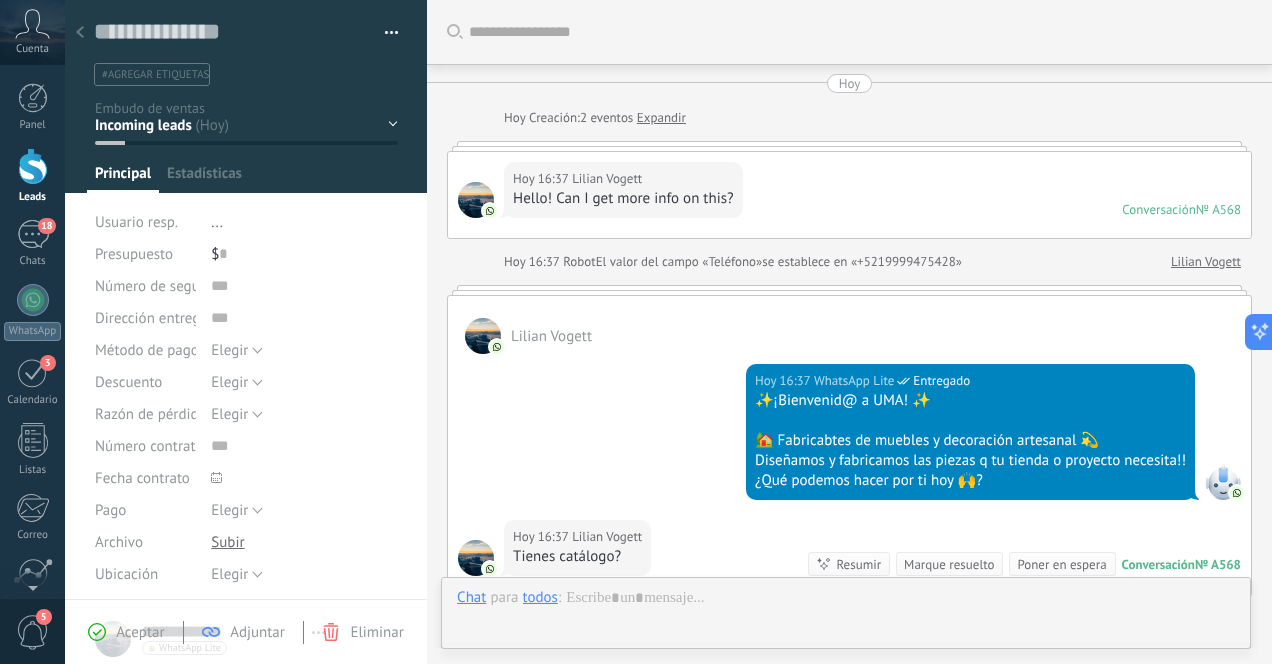 type on "**********" 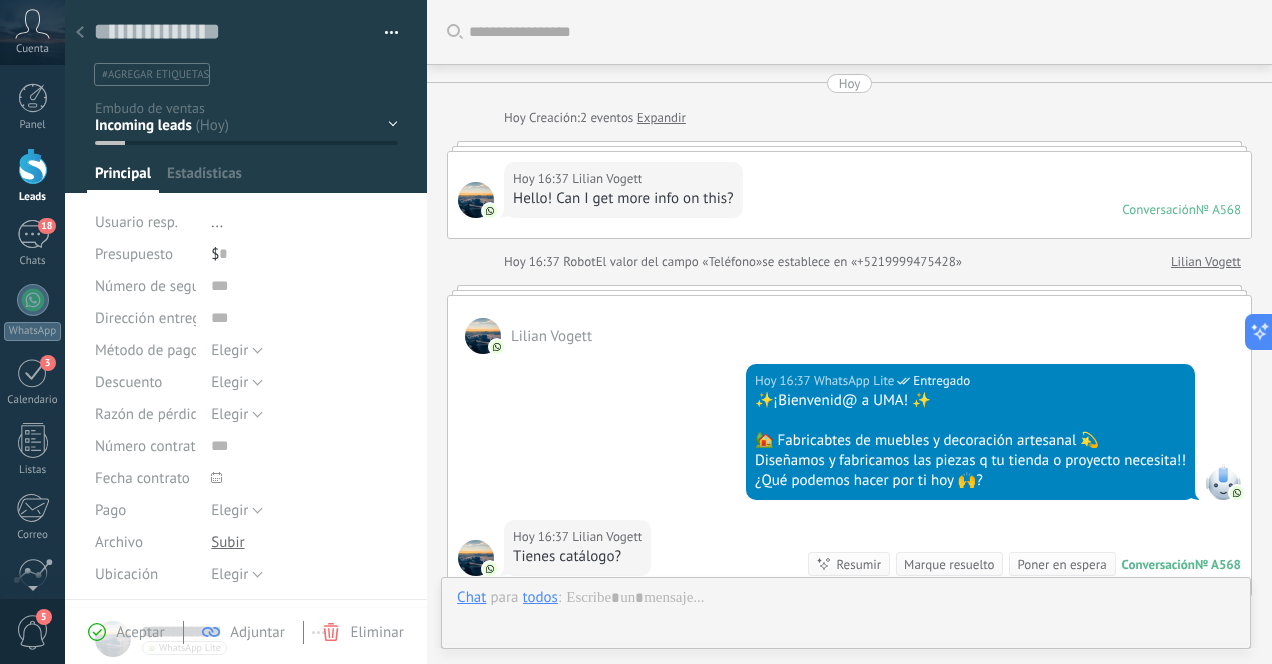 scroll, scrollTop: 0, scrollLeft: 0, axis: both 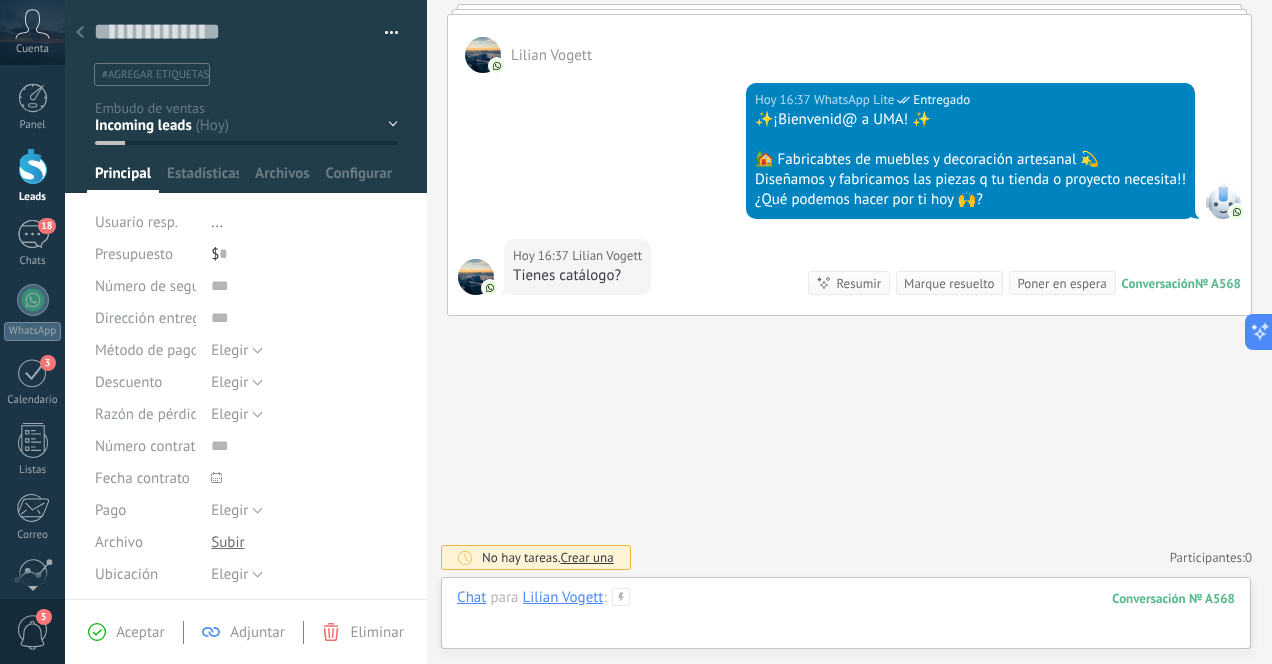 click at bounding box center [846, 618] 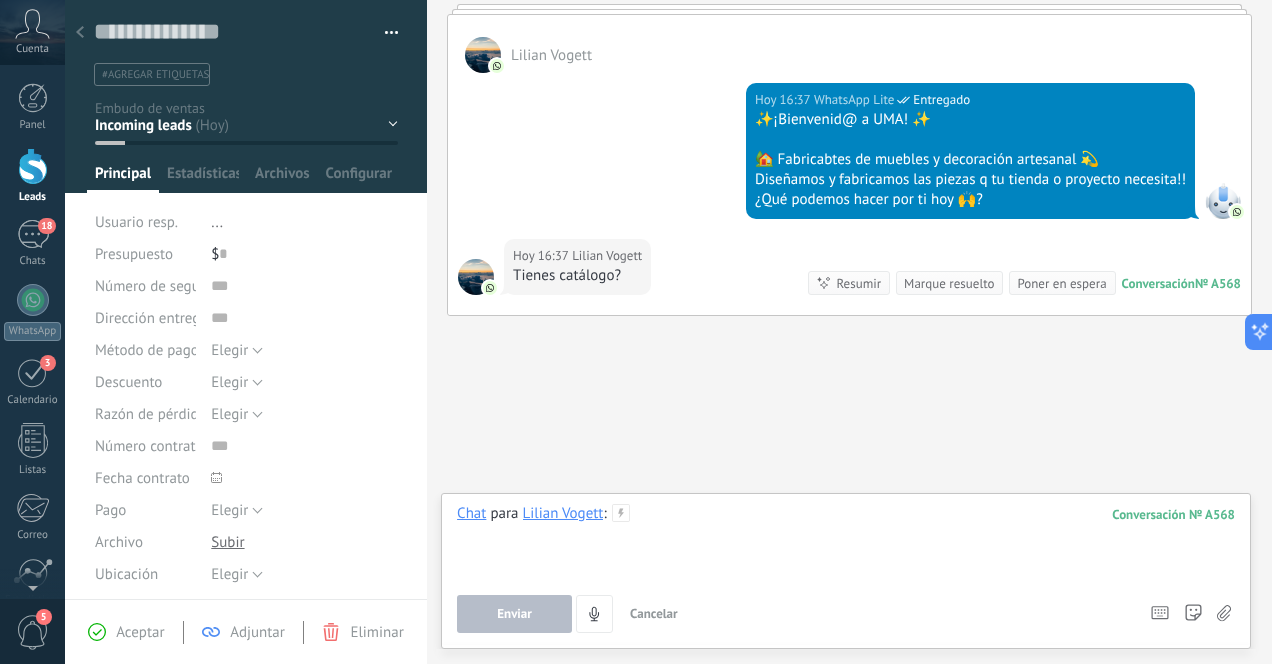 type 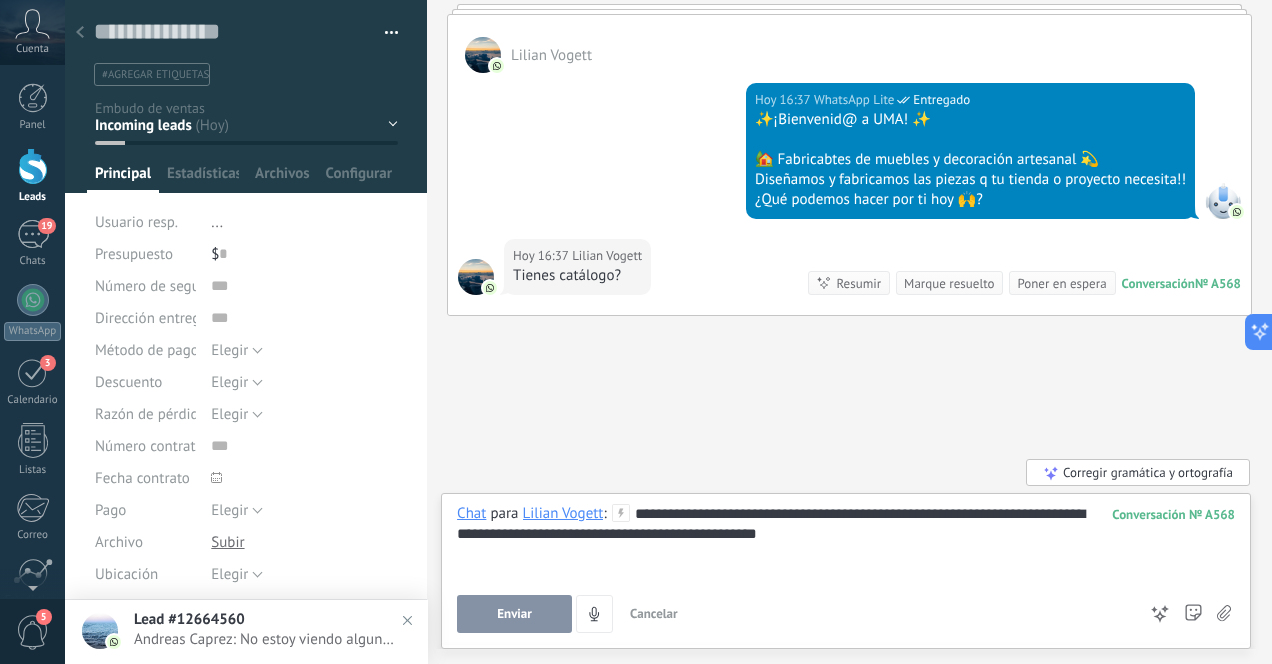 click on "Enviar" at bounding box center (514, 614) 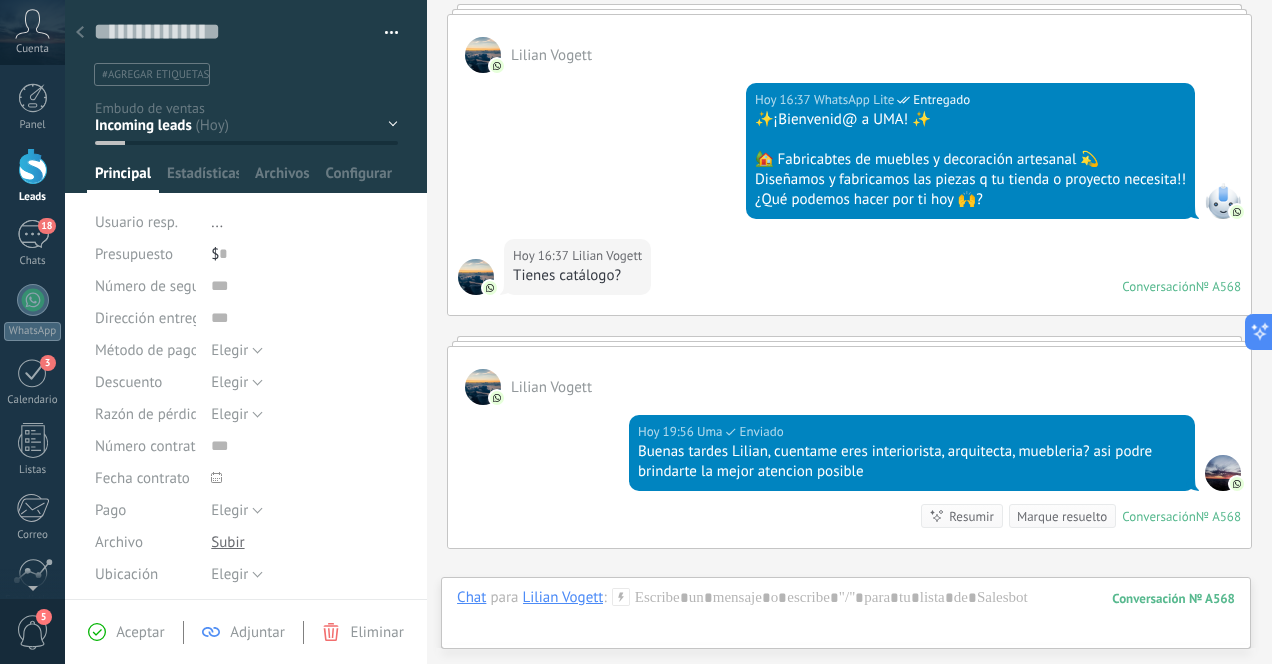 click at bounding box center [80, 33] 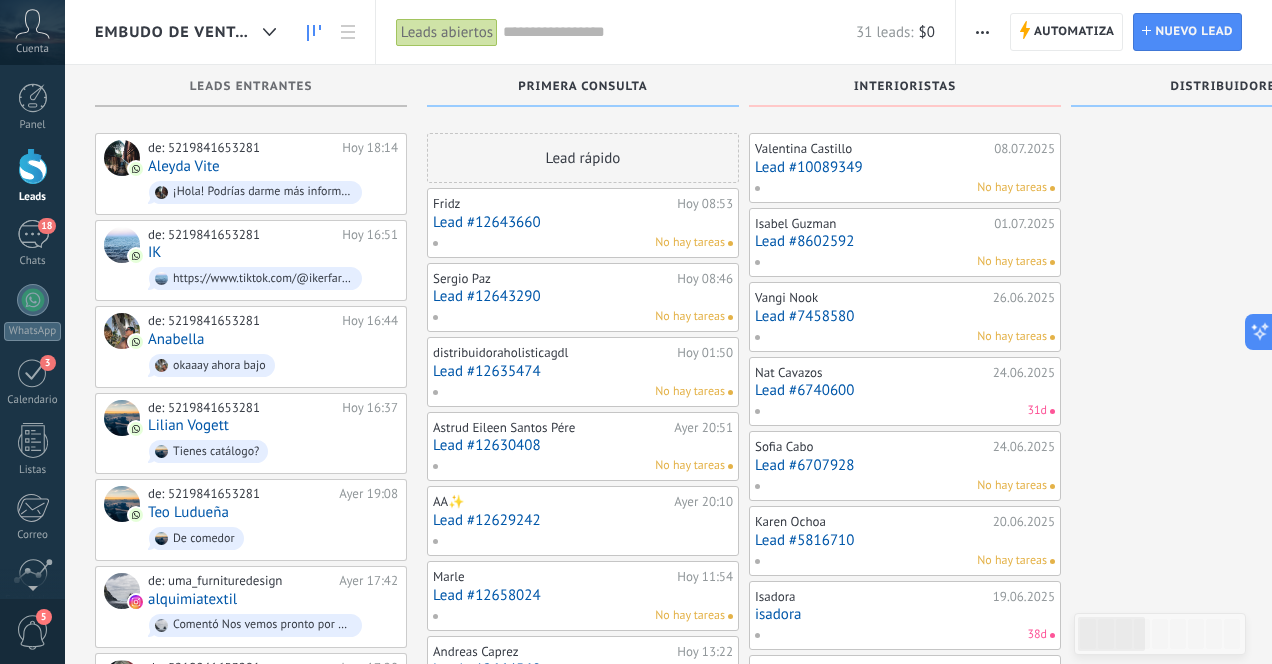 scroll, scrollTop: 136, scrollLeft: 0, axis: vertical 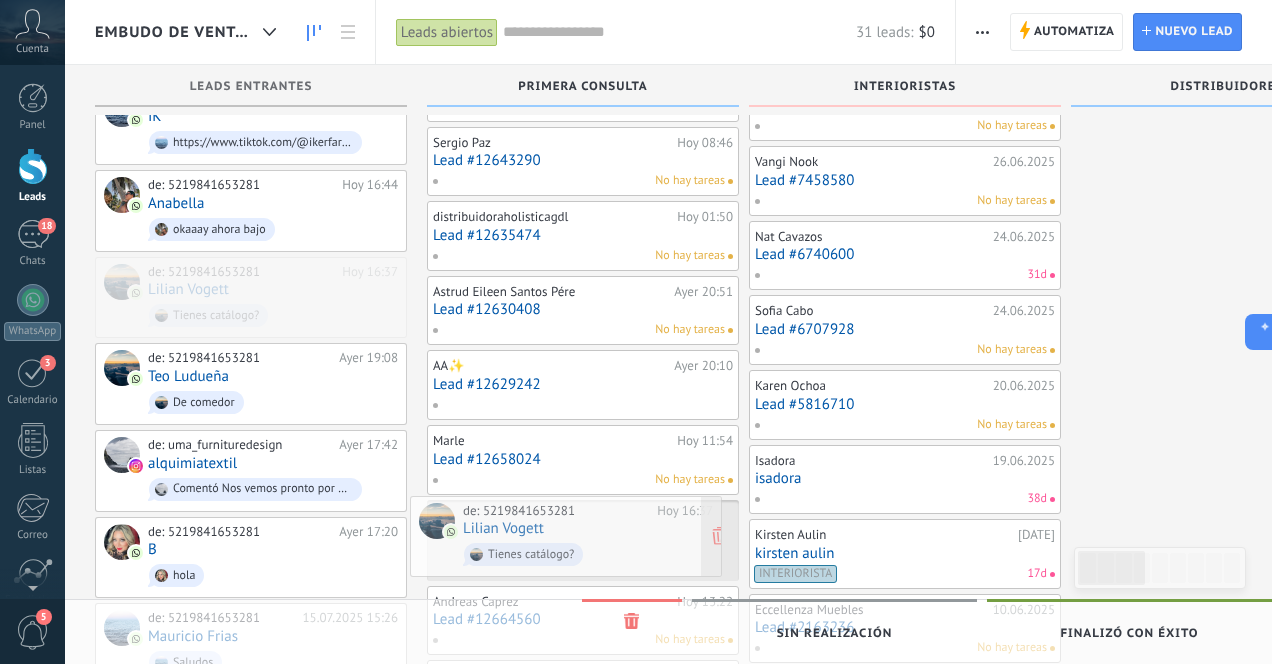 drag, startPoint x: 294, startPoint y: 295, endPoint x: 609, endPoint y: 536, distance: 396.6182 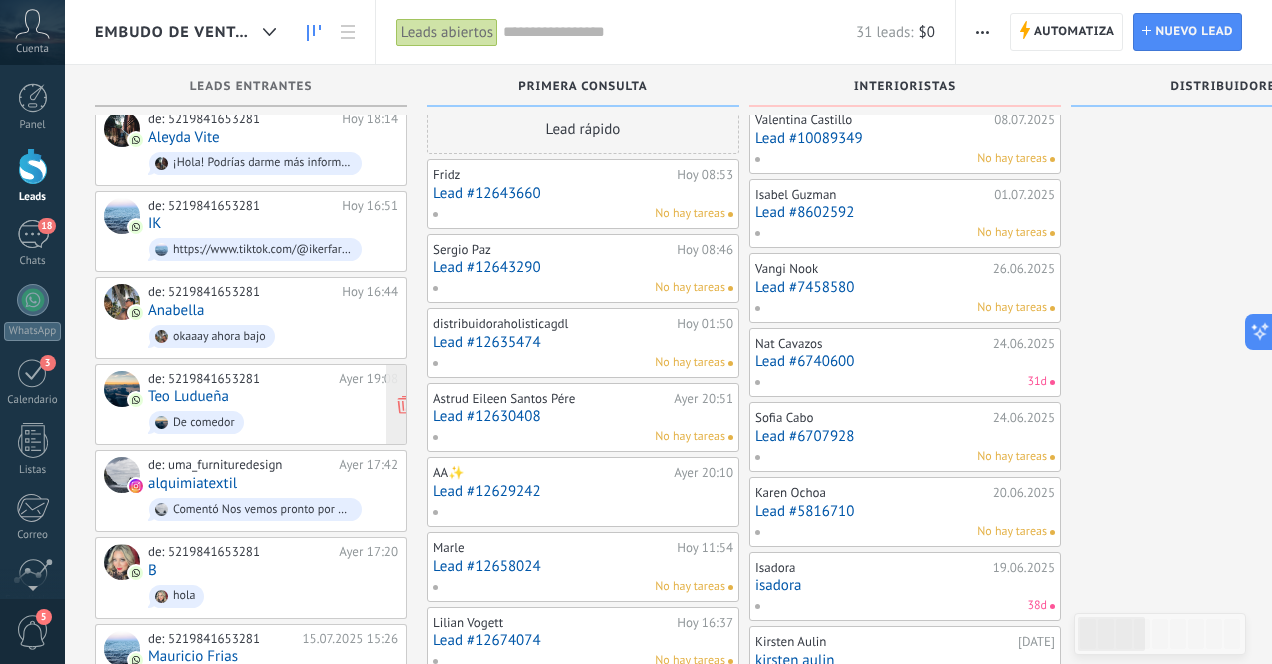 scroll, scrollTop: 0, scrollLeft: 0, axis: both 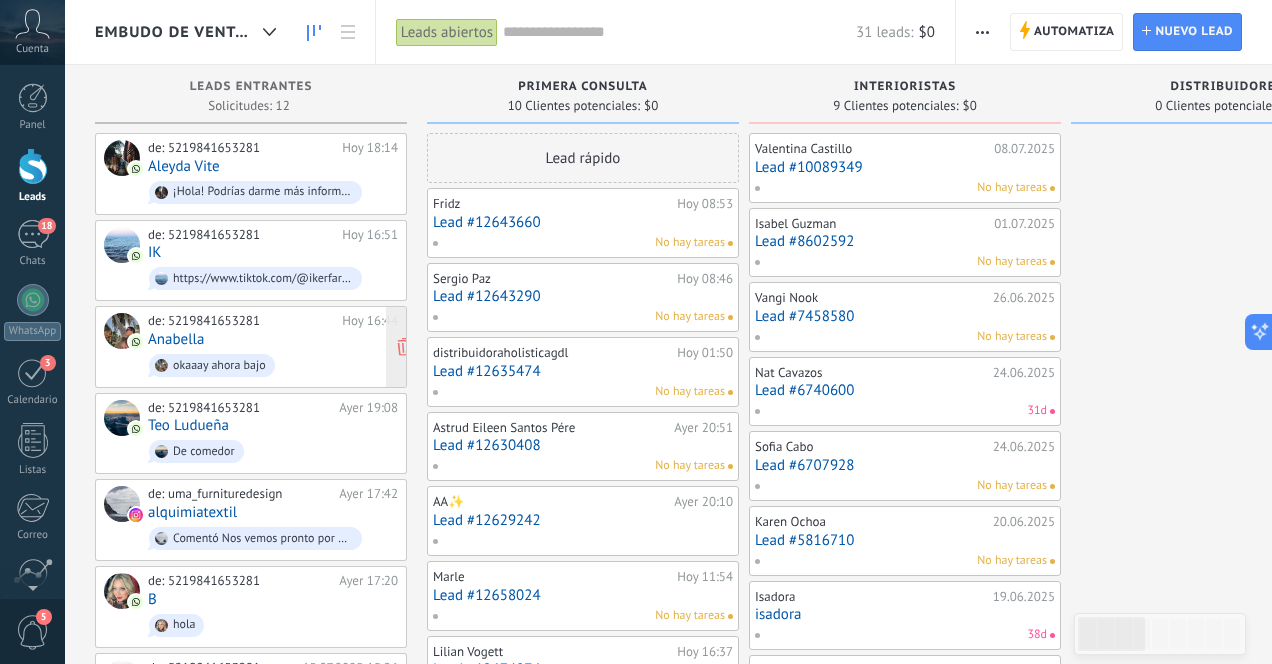 click on "de: 5219841653281" at bounding box center [241, 321] 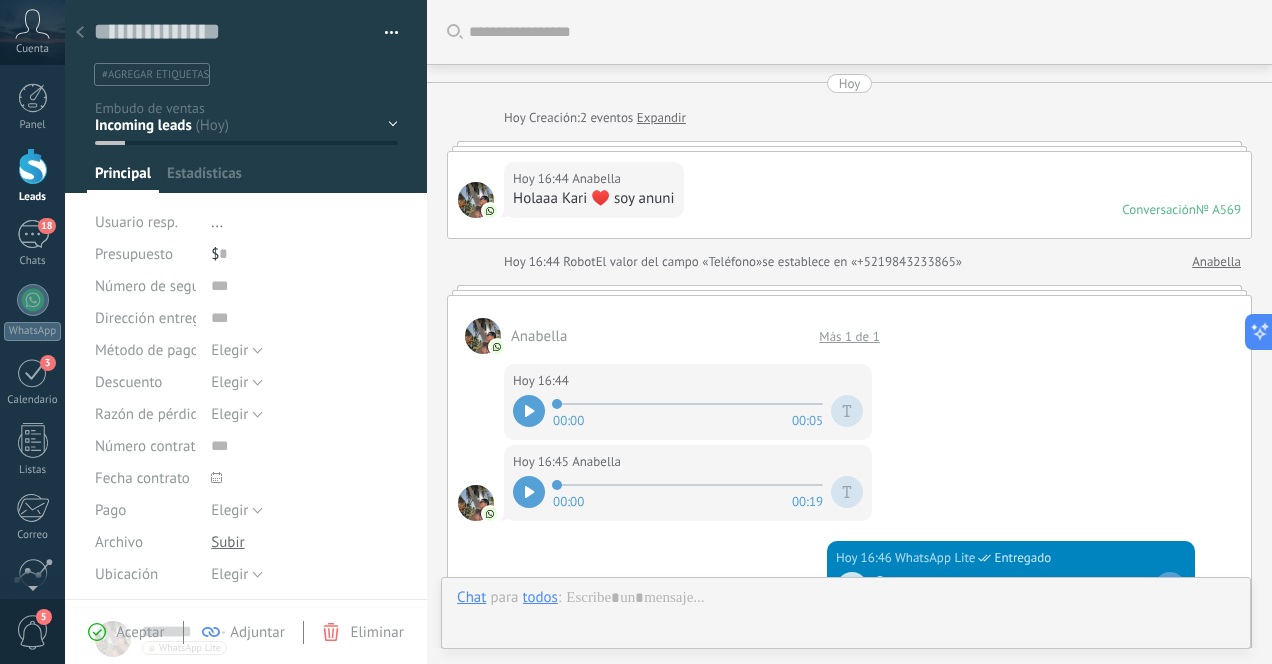scroll, scrollTop: 30, scrollLeft: 0, axis: vertical 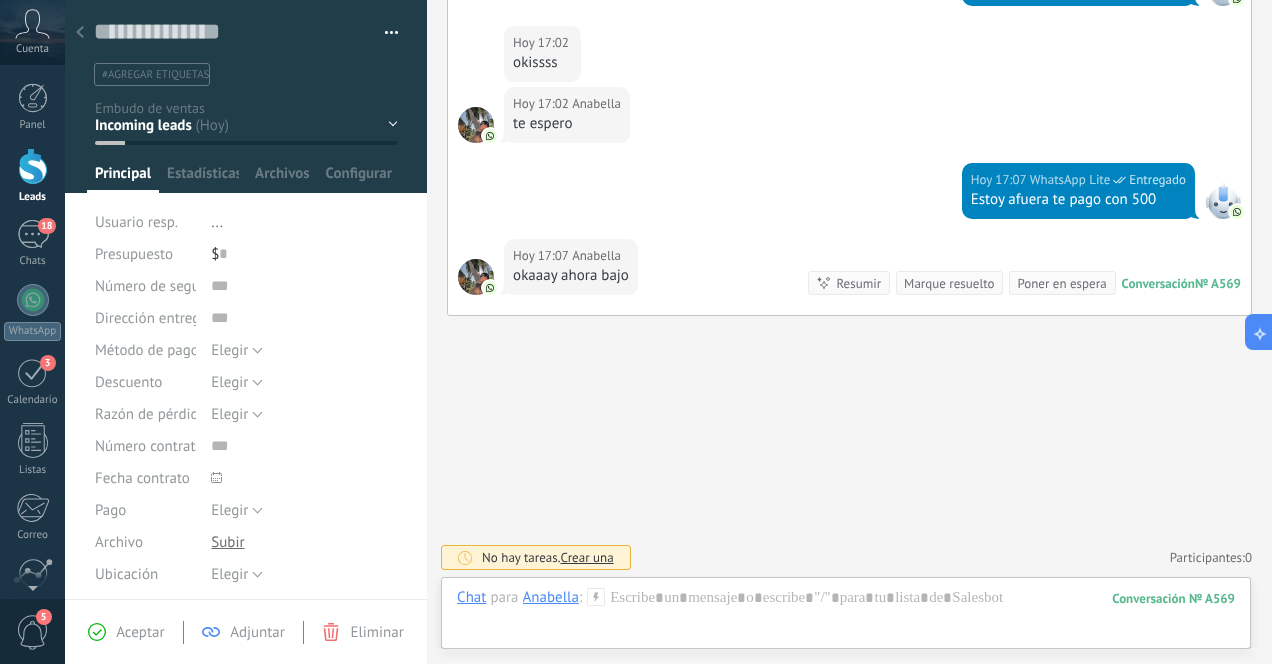 click 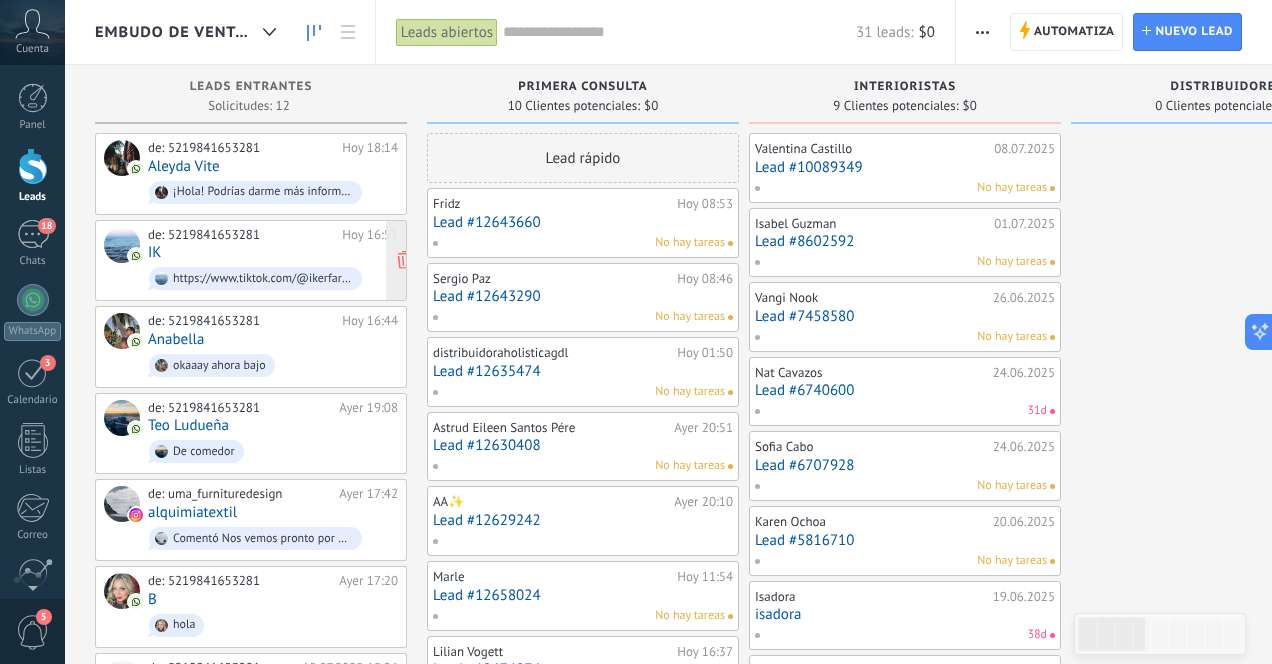 click on "de: [PHONE] Hoy [TIME] IK https://www.tiktok.com/@ikerfargagroup?_t=ZS-8yYIcHPLySI&_r=1" at bounding box center [273, 261] 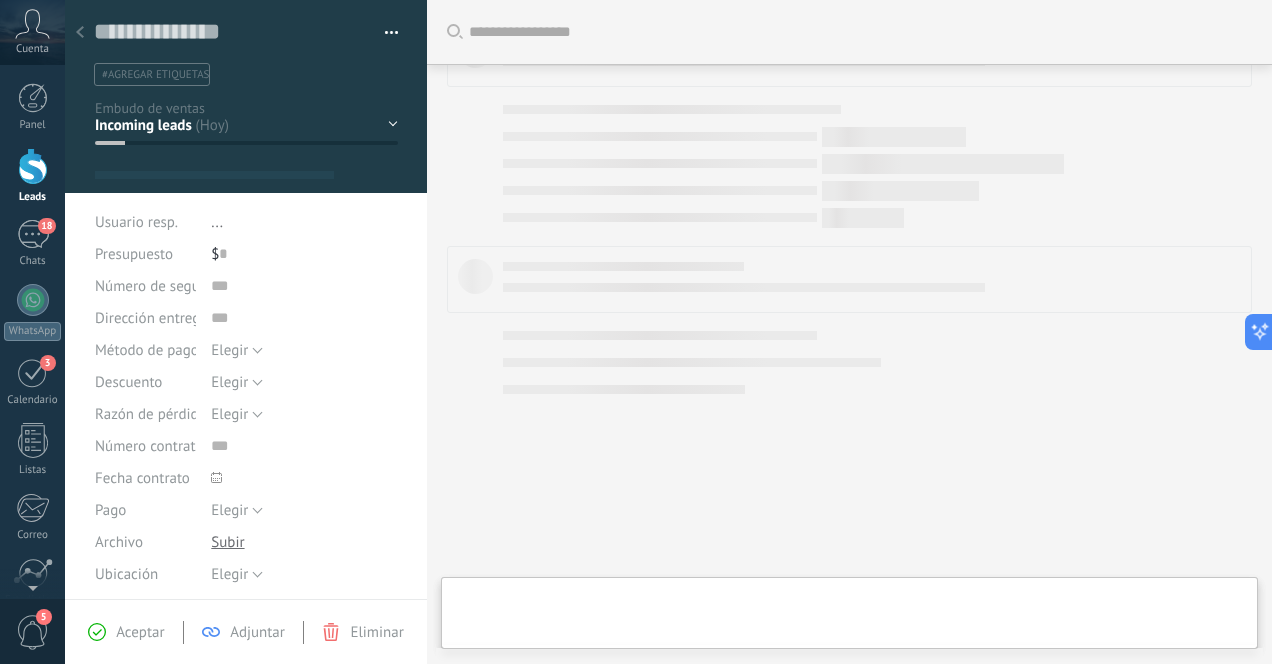 type on "**********" 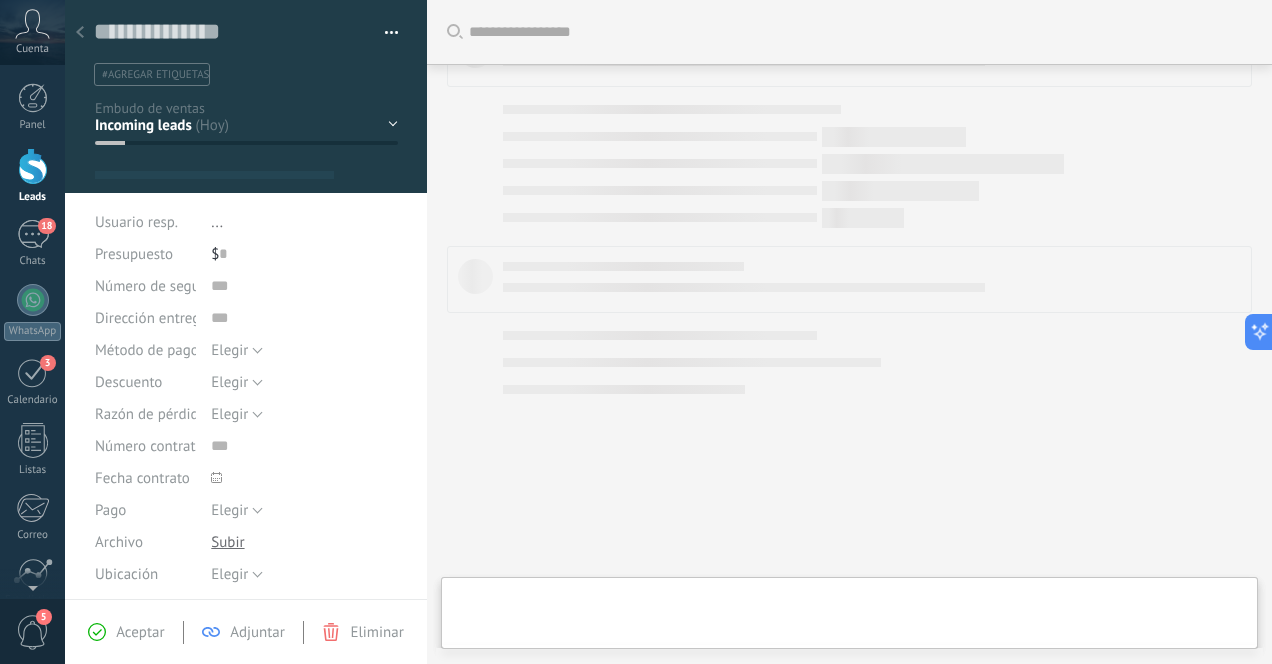 scroll, scrollTop: 566, scrollLeft: 0, axis: vertical 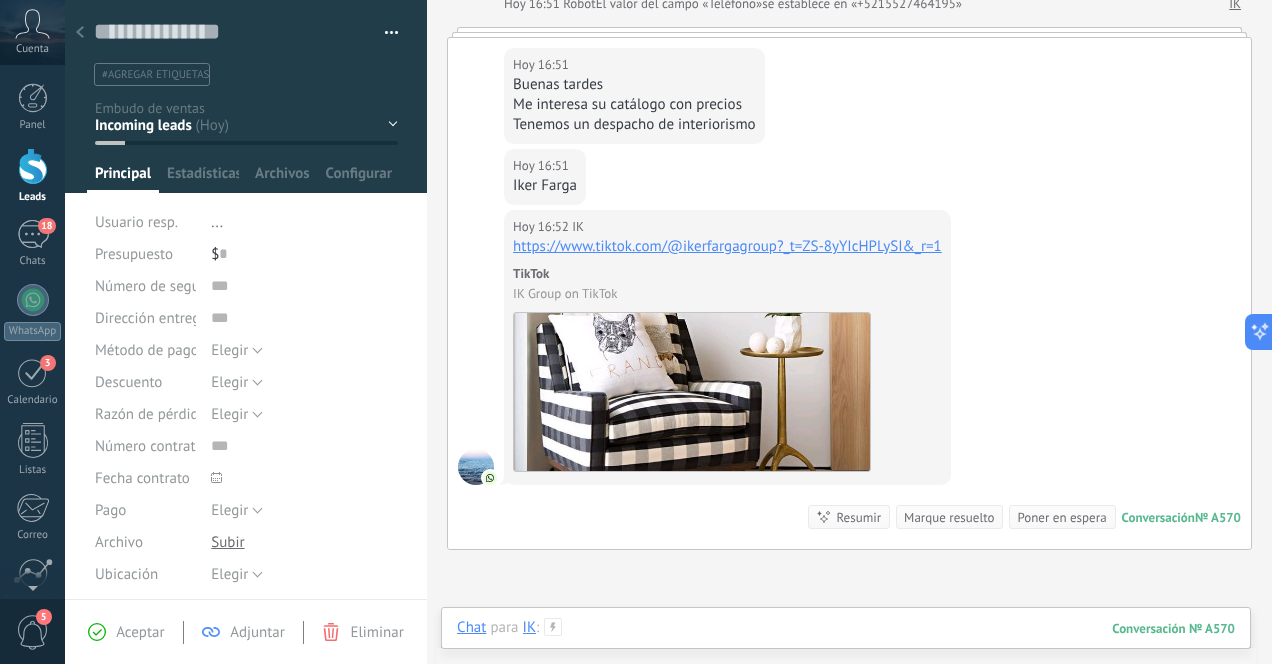 click at bounding box center [846, 648] 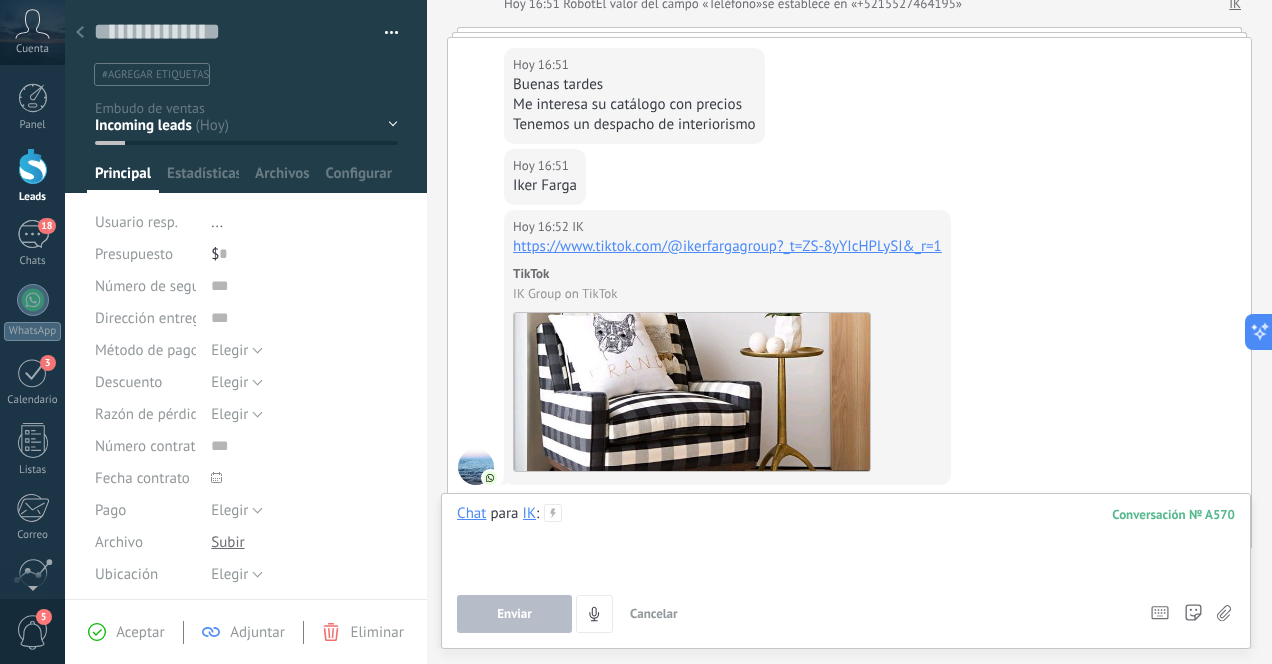 type 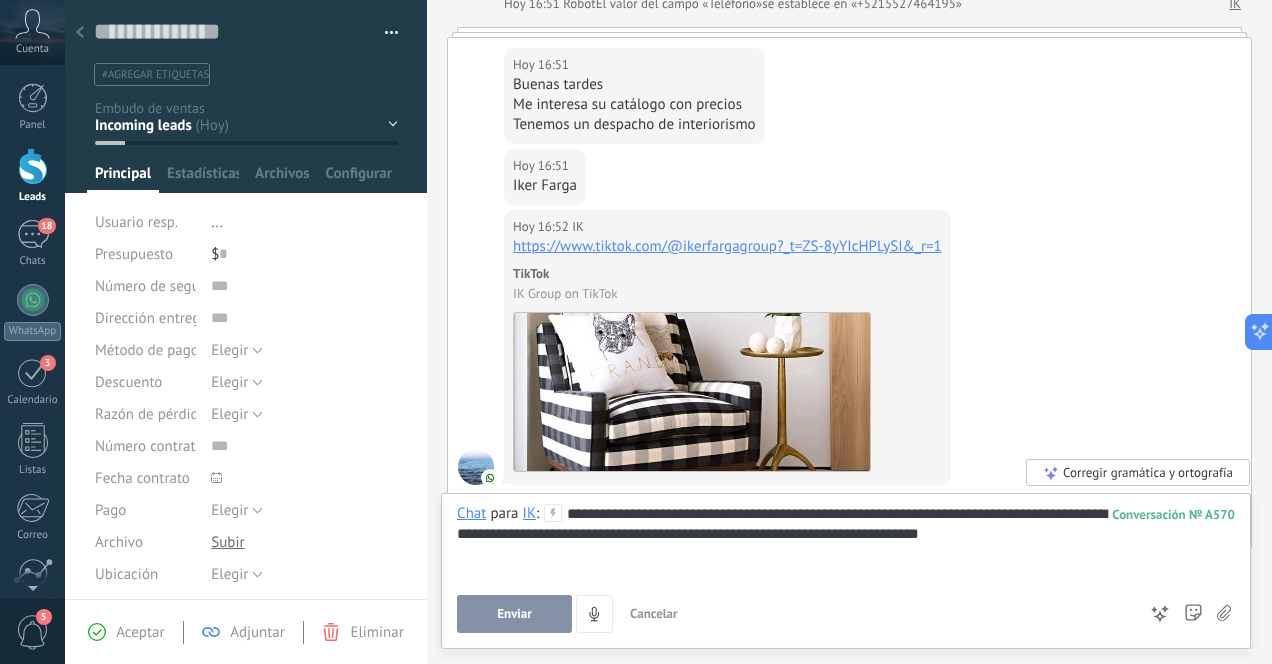 click on "**********" at bounding box center (846, 542) 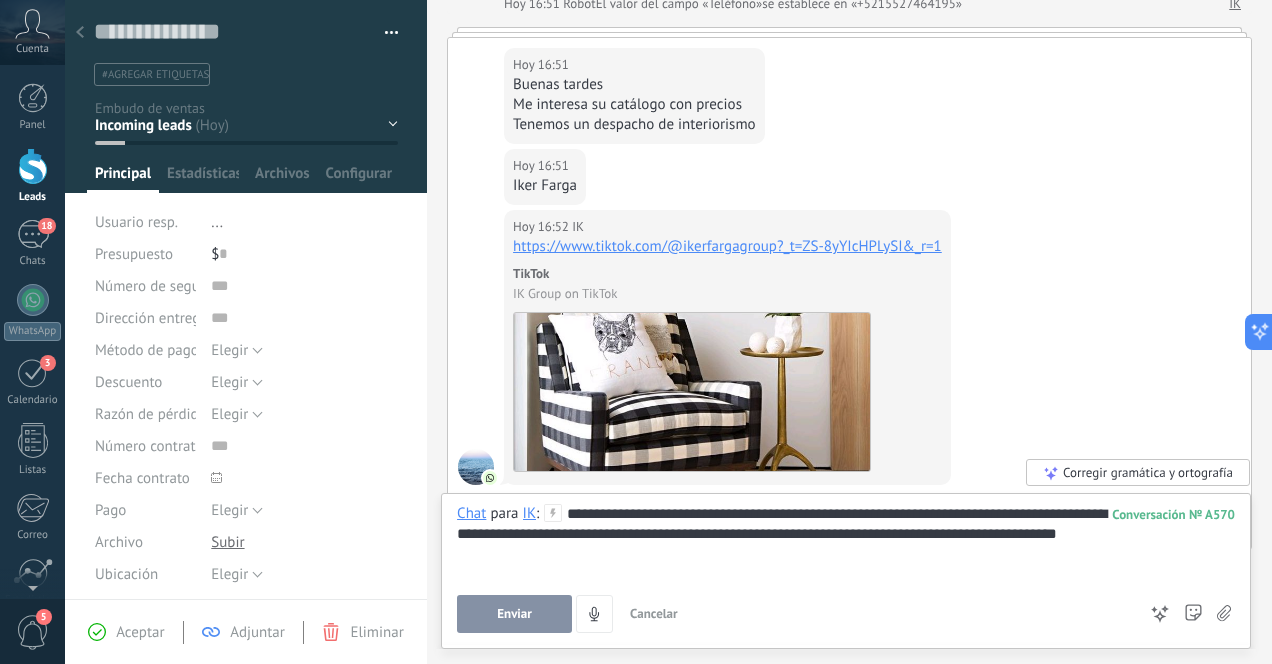 click on "**********" at bounding box center [846, 542] 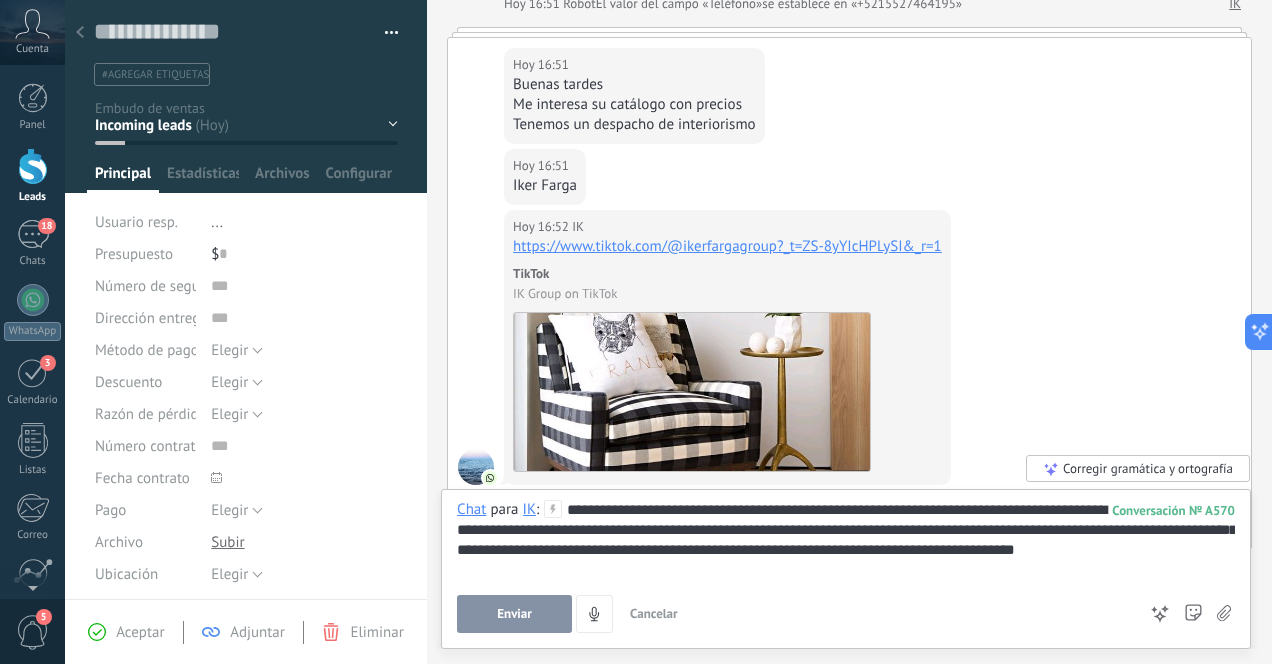 click on "Enviar" at bounding box center [514, 614] 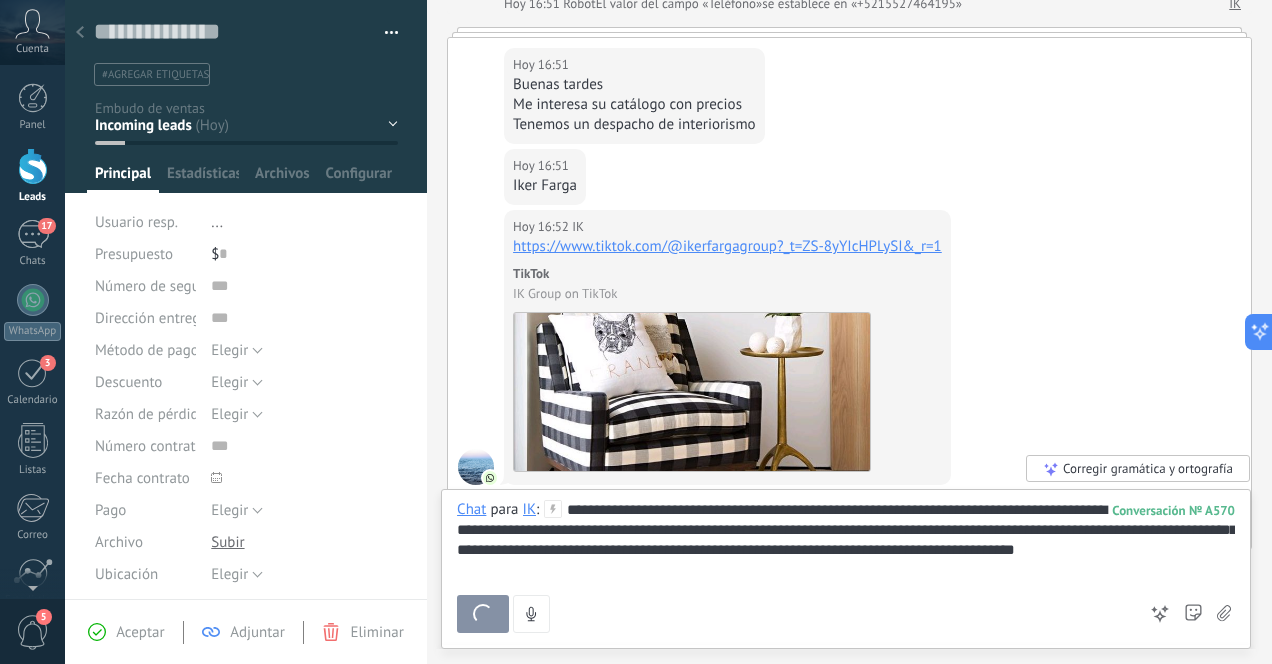 scroll, scrollTop: 741, scrollLeft: 0, axis: vertical 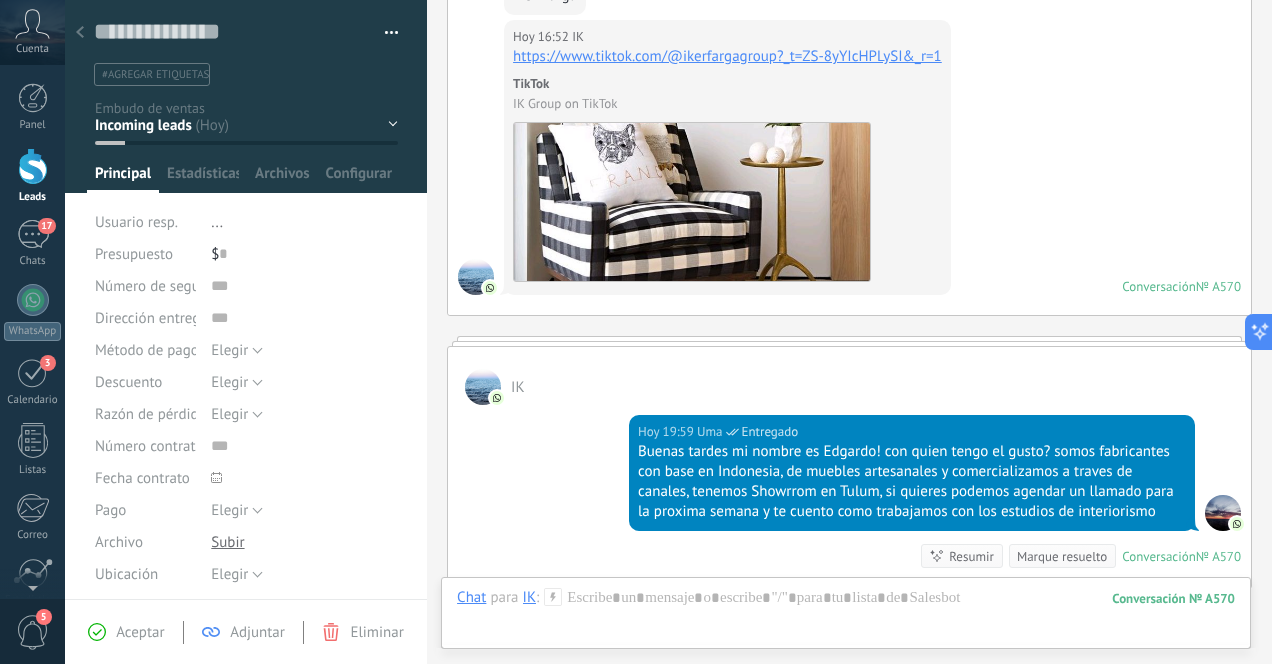click at bounding box center (80, 33) 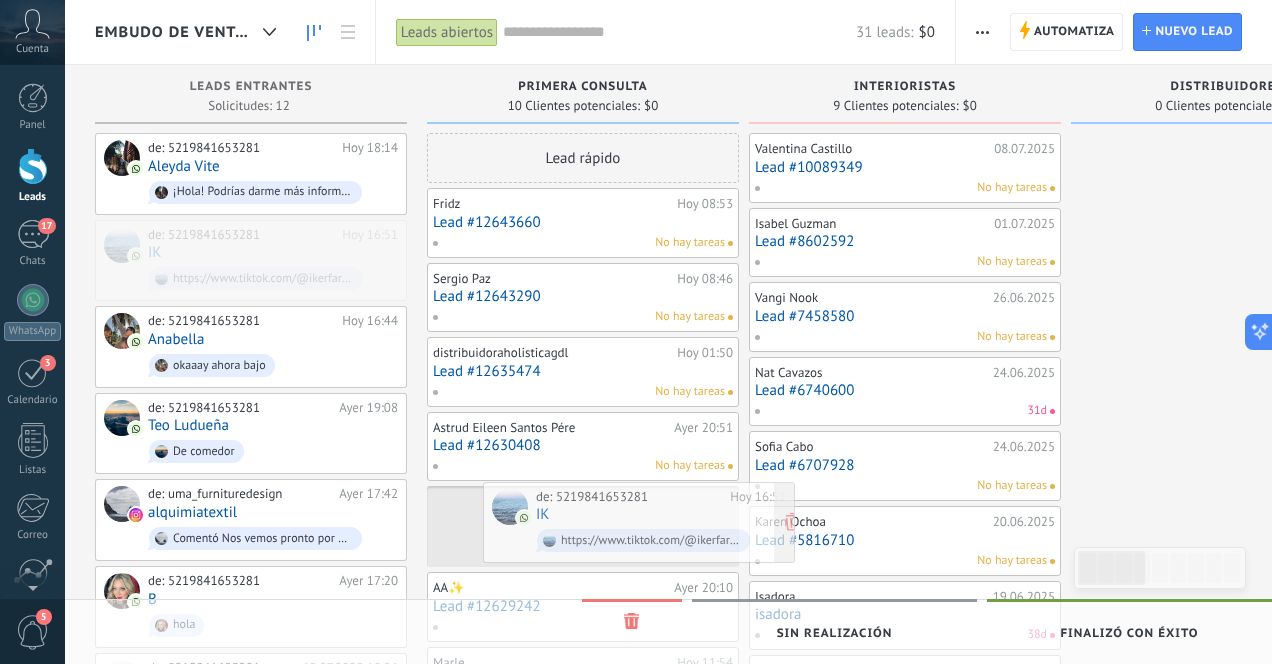 drag, startPoint x: 226, startPoint y: 243, endPoint x: 614, endPoint y: 506, distance: 468.73553 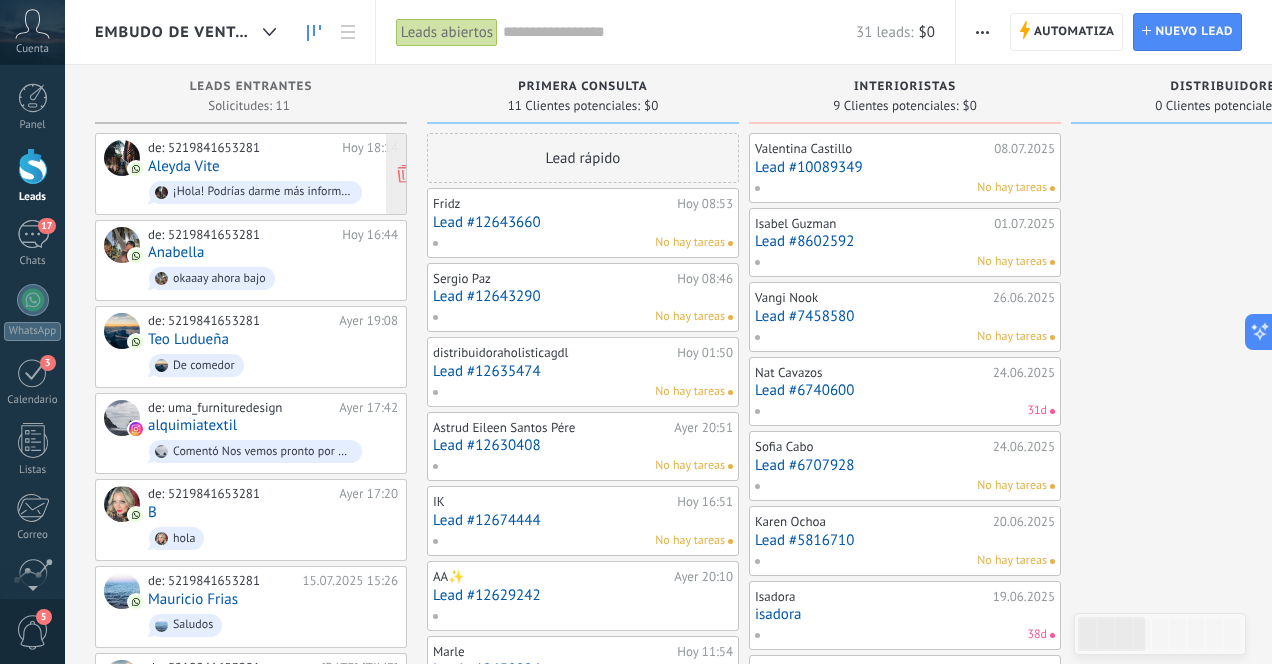 click on "de: 5219841653281 Hoy 18:14 Aleyda Vite ¡Hola! Podrías darme más información de las alfombras, no soy mayorista me interesan algunas piezas tienen envío a dif ciudades de México" at bounding box center (273, 174) 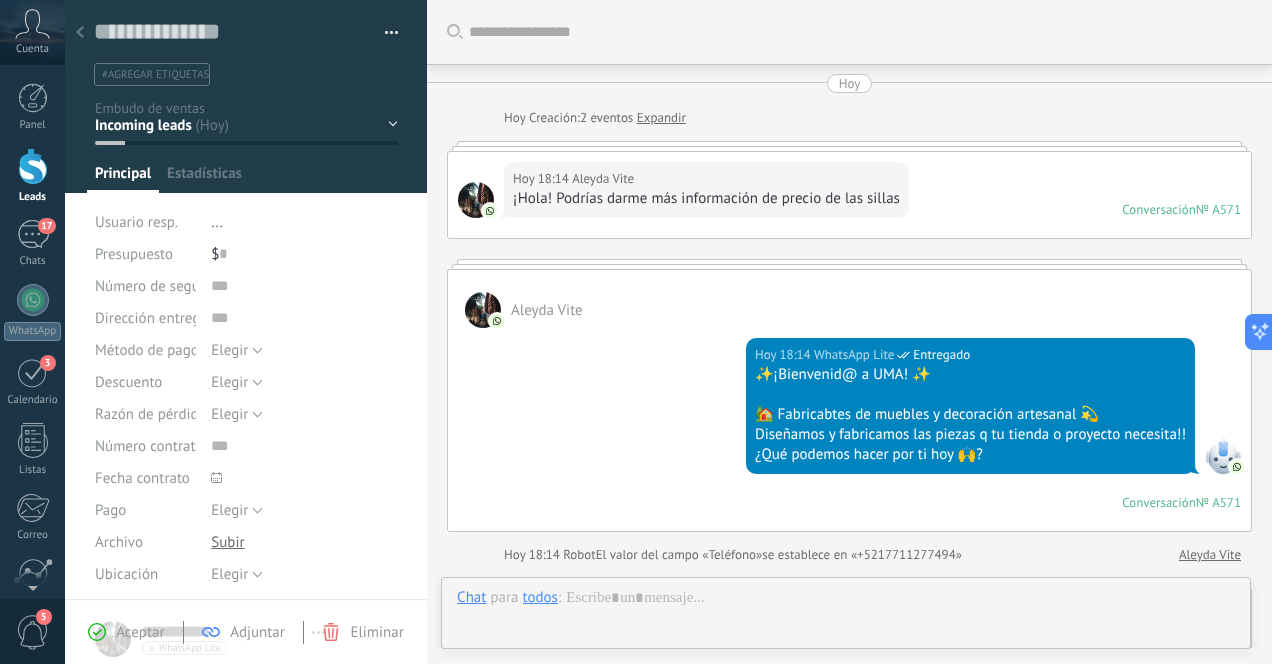 type on "**********" 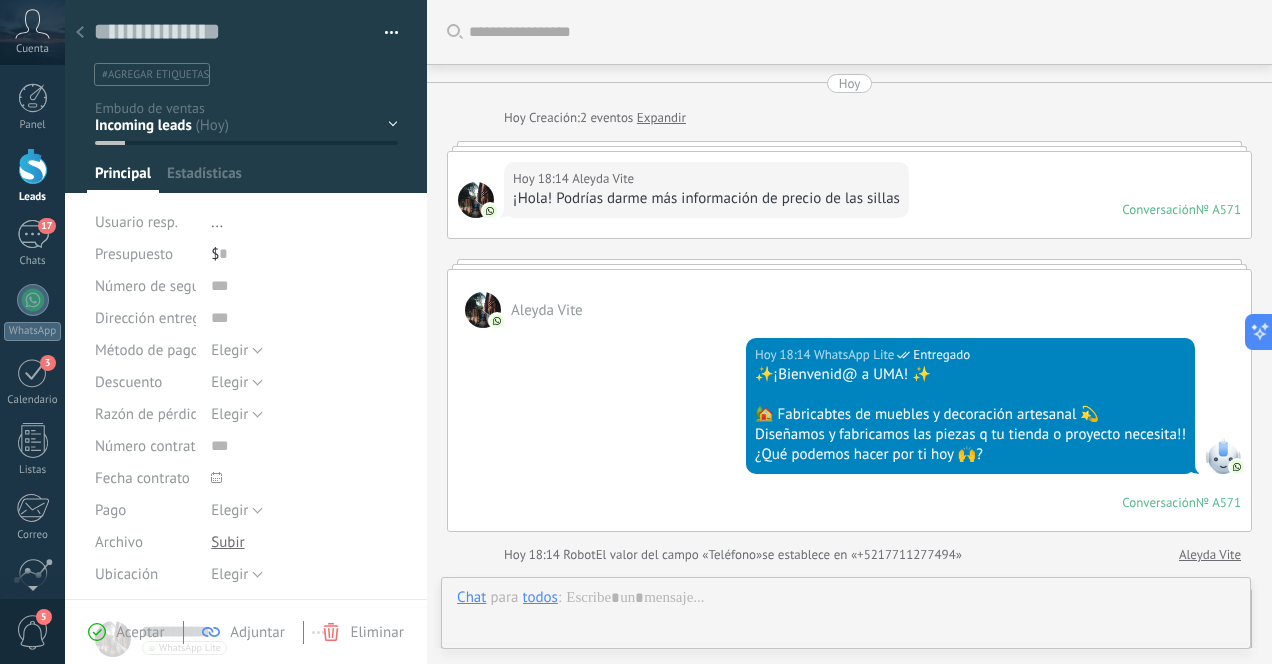 scroll, scrollTop: 30, scrollLeft: 0, axis: vertical 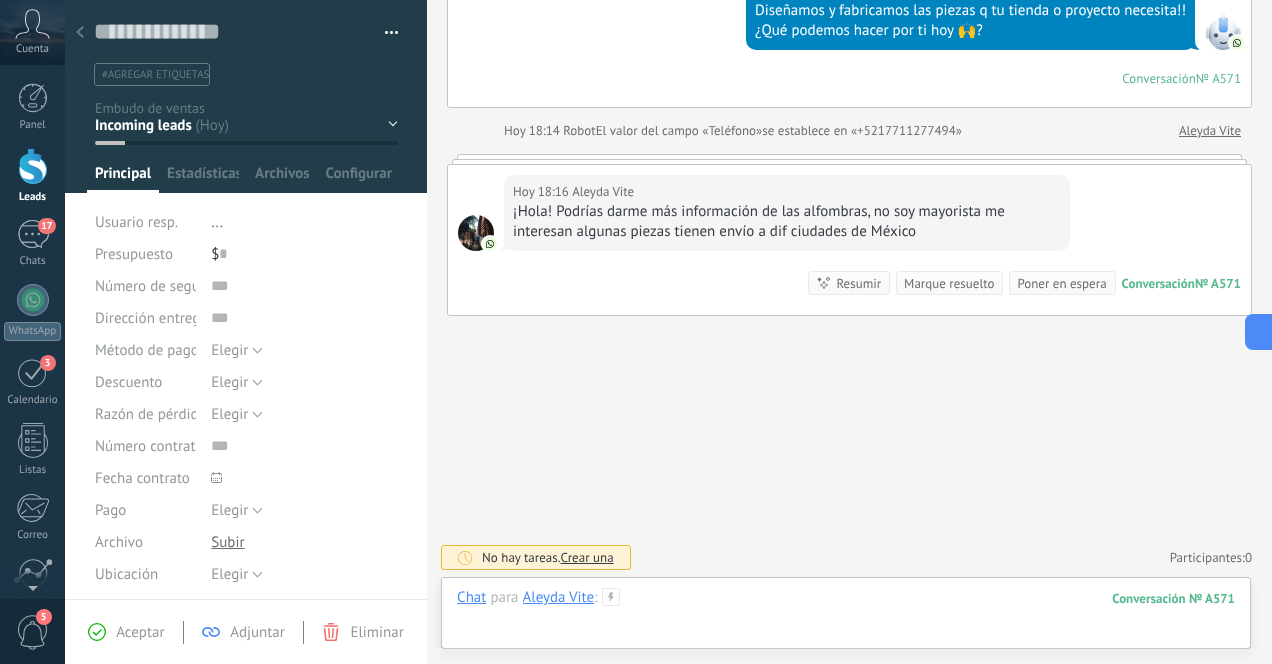 click at bounding box center [846, 618] 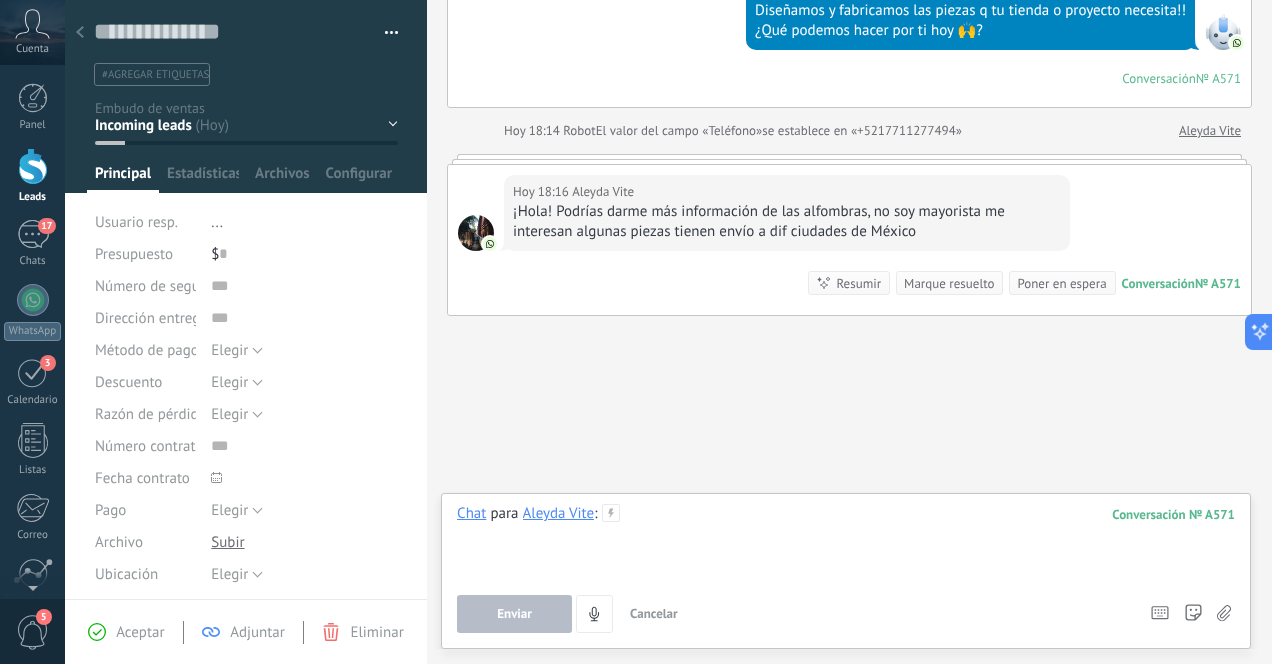 type 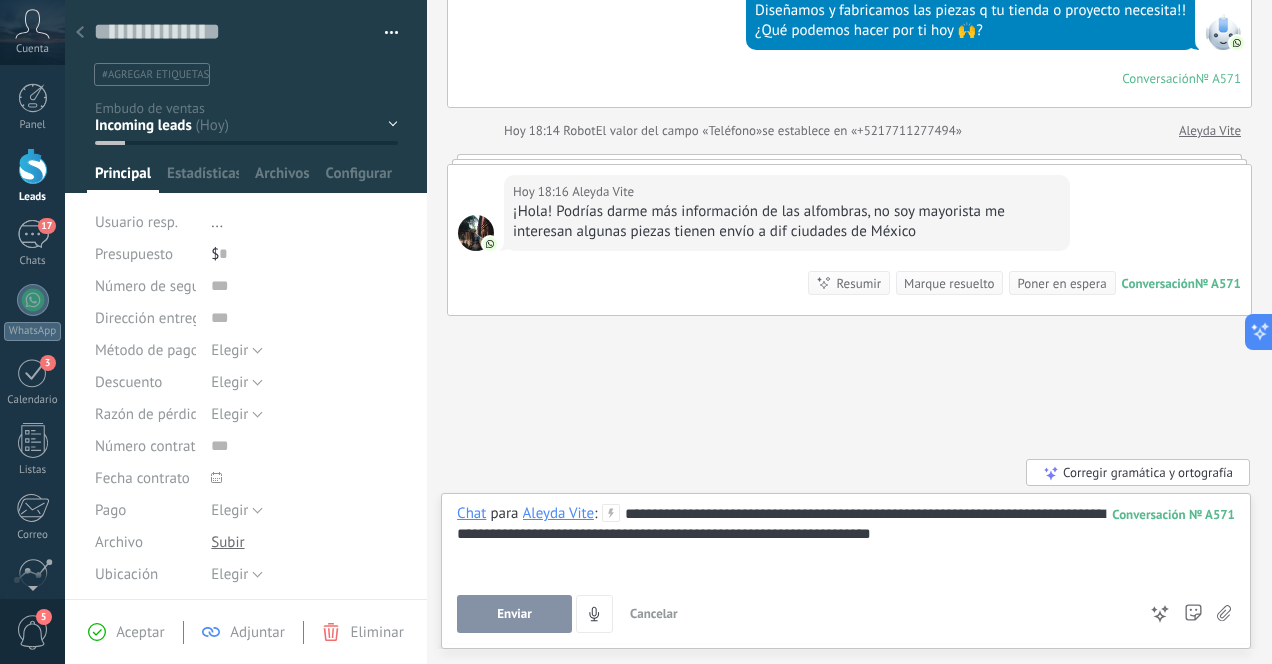 click on "Enviar" at bounding box center [514, 614] 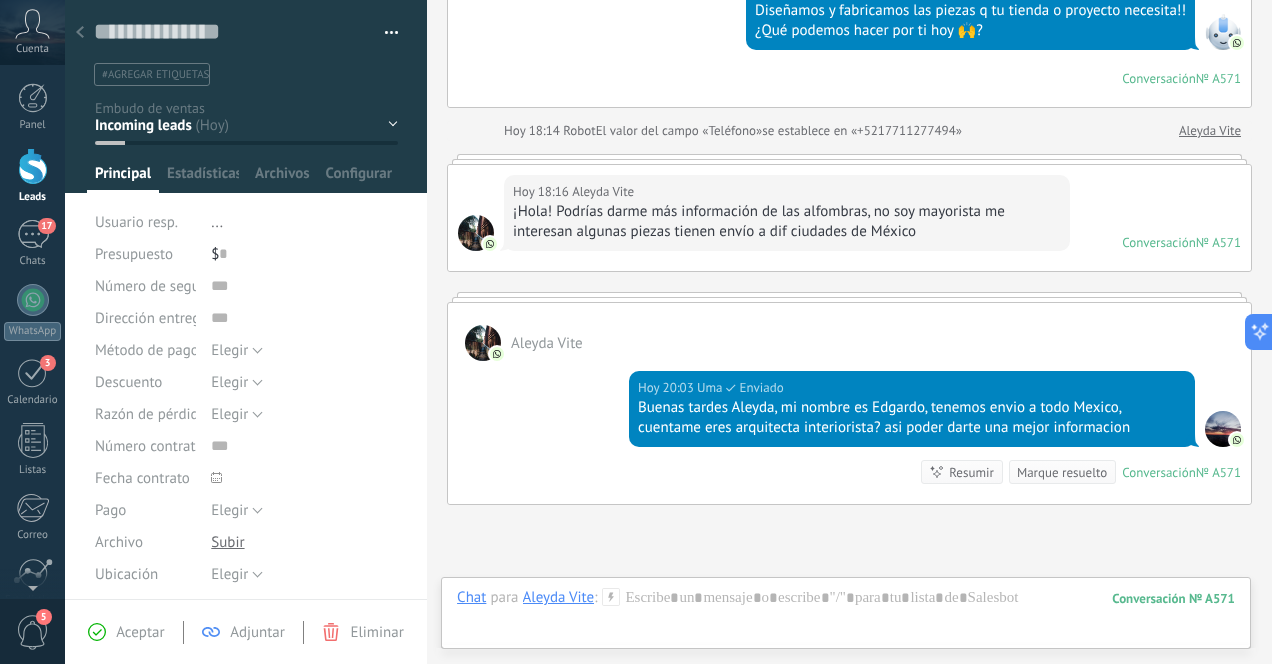 scroll, scrollTop: 380, scrollLeft: 0, axis: vertical 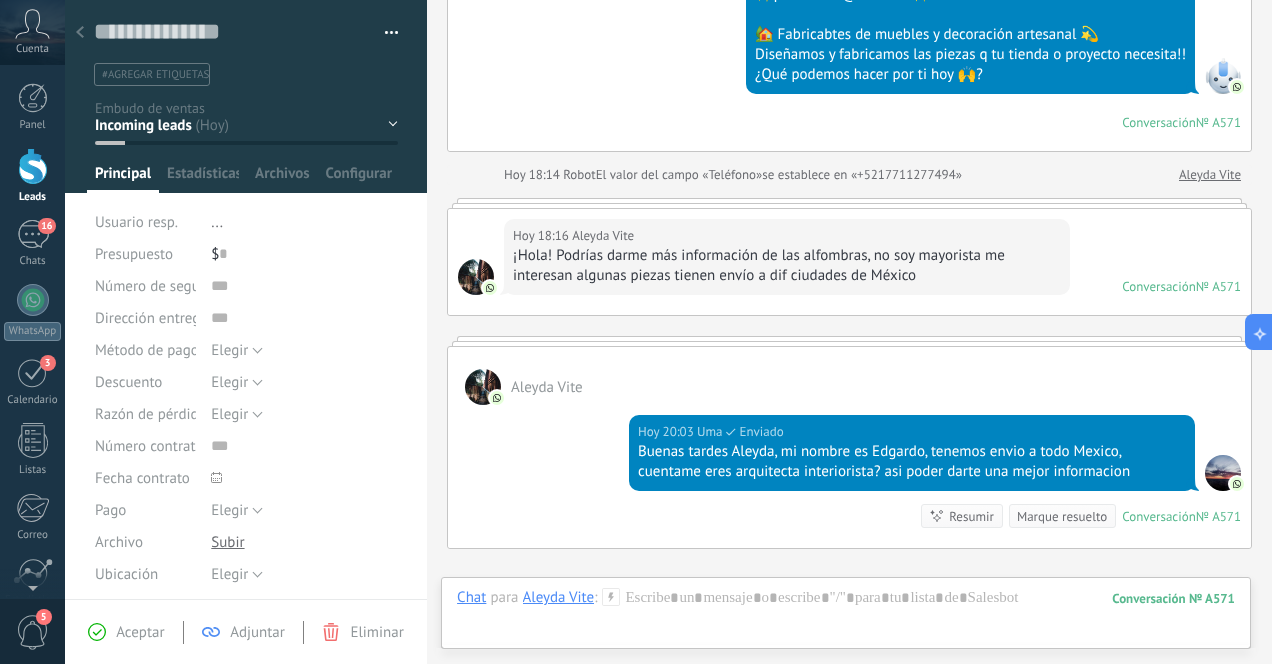 click at bounding box center [80, 33] 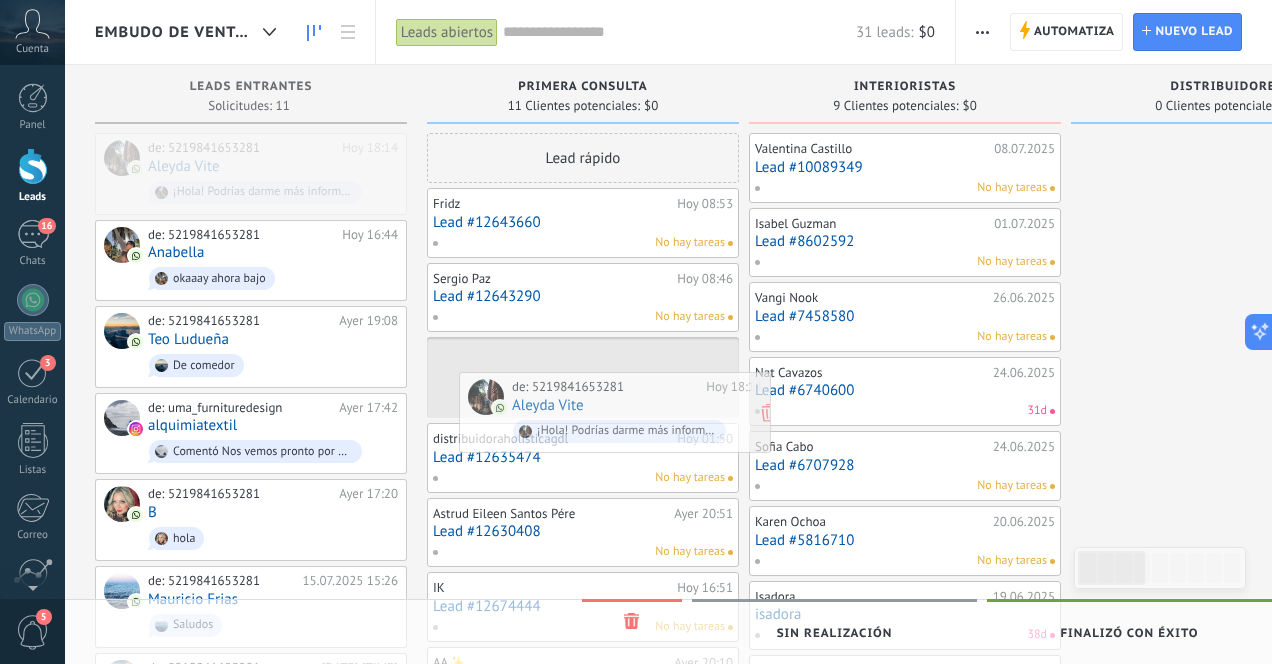drag, startPoint x: 277, startPoint y: 150, endPoint x: 641, endPoint y: 389, distance: 435.45035 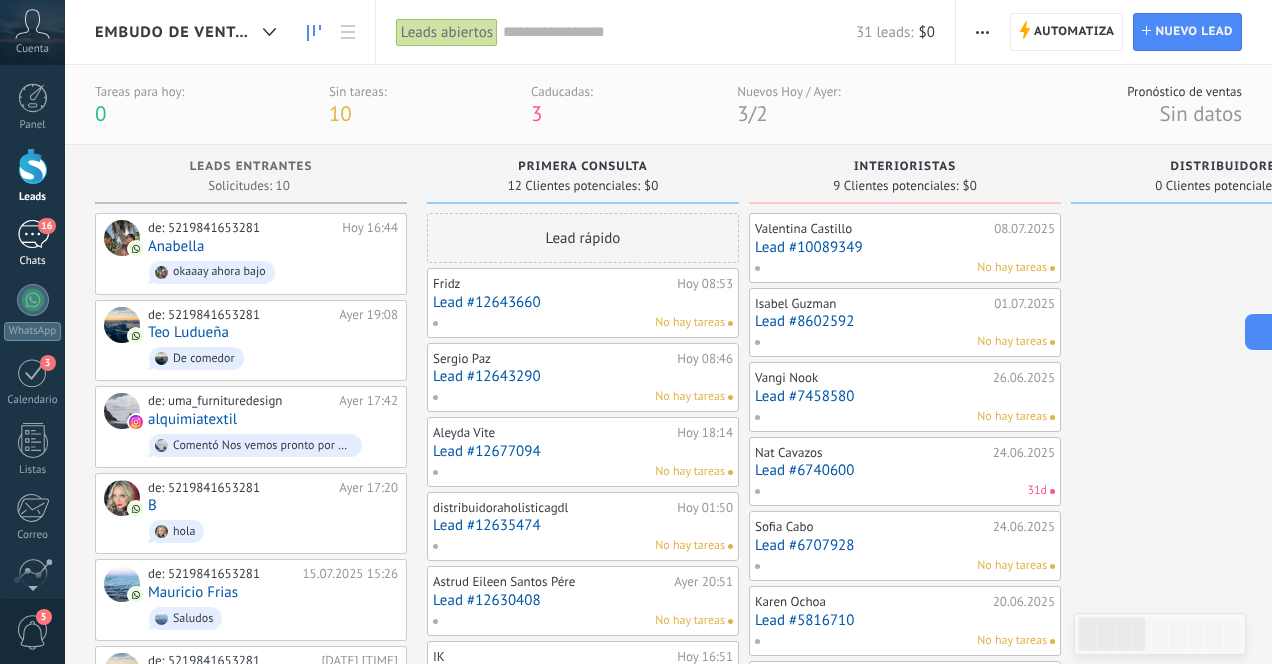 click on "16" at bounding box center (33, 234) 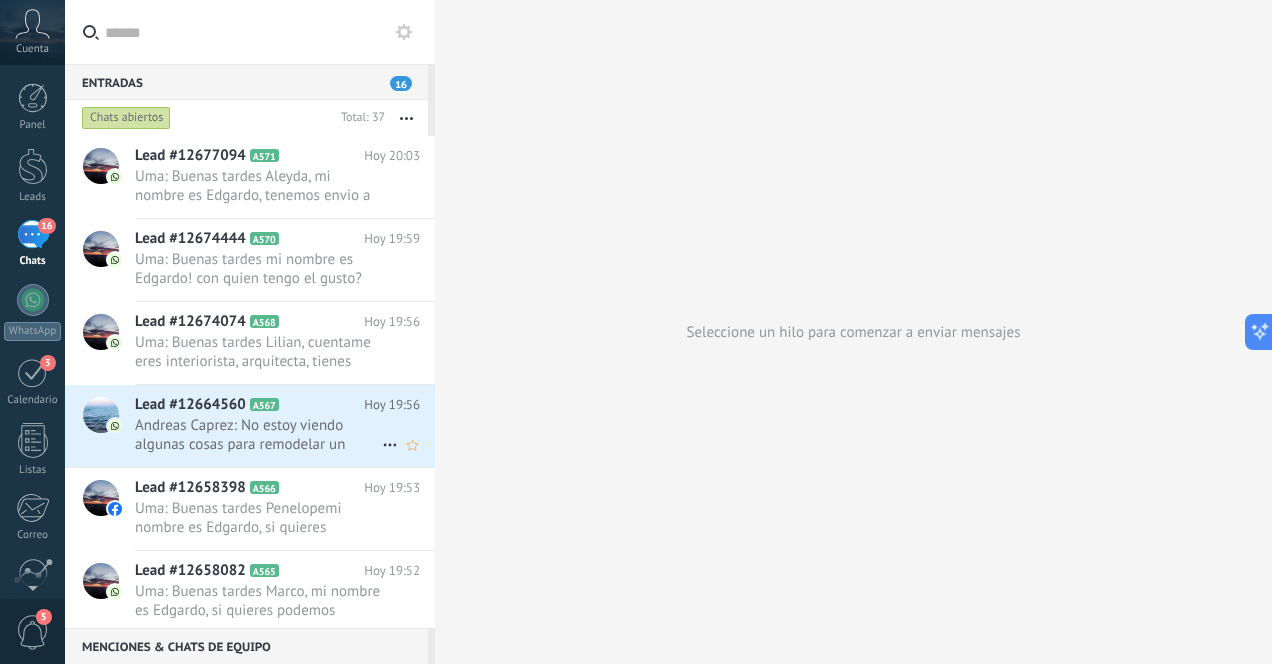 click on "Andreas Caprez: No estoy viendo algunas cosas para remodelar un hotelito Boutique de Tulum" at bounding box center (258, 435) 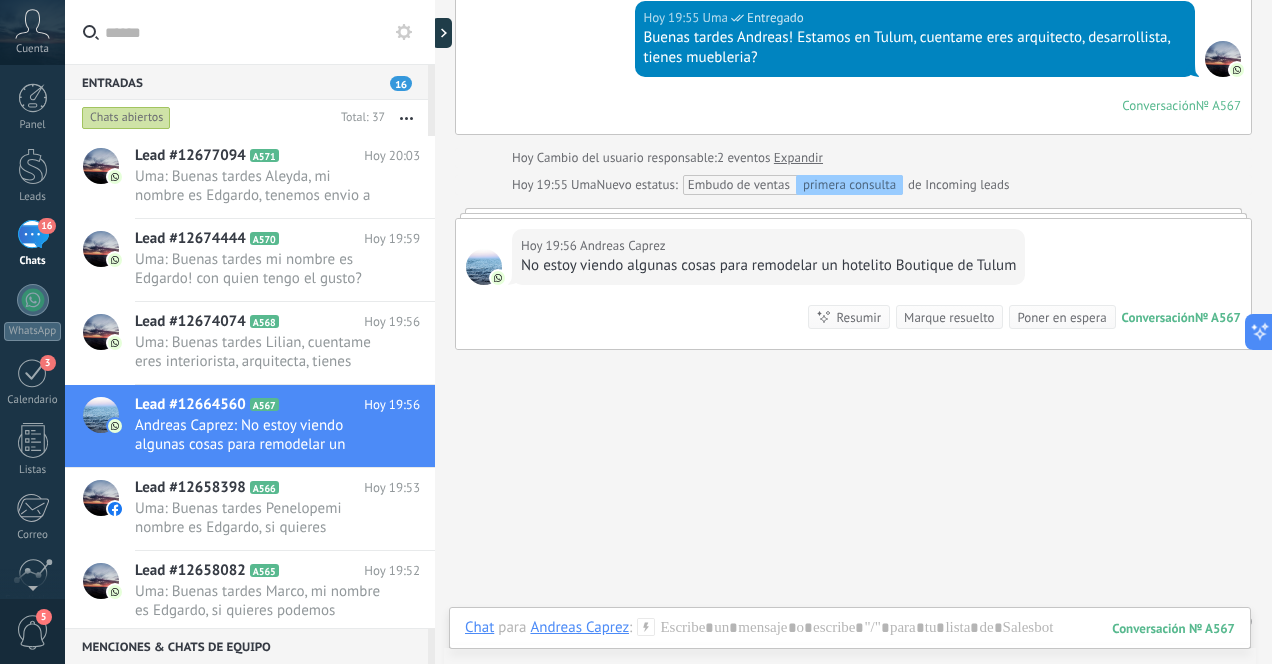 scroll, scrollTop: 688, scrollLeft: 0, axis: vertical 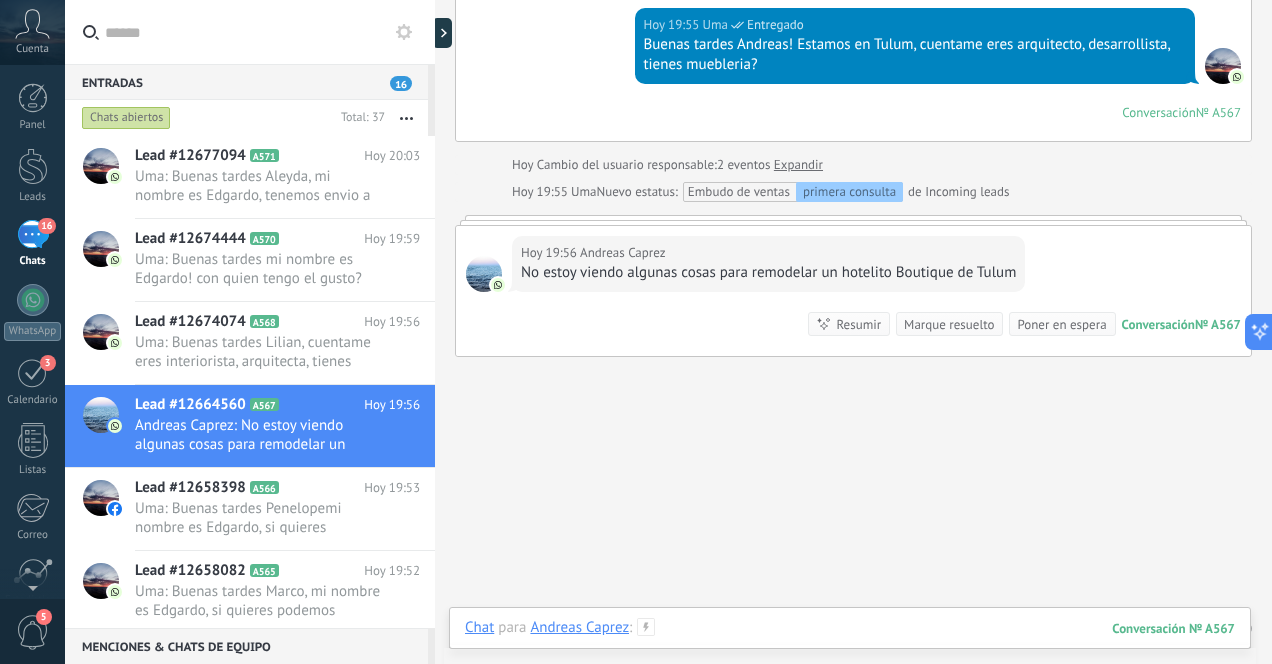 click at bounding box center (850, 648) 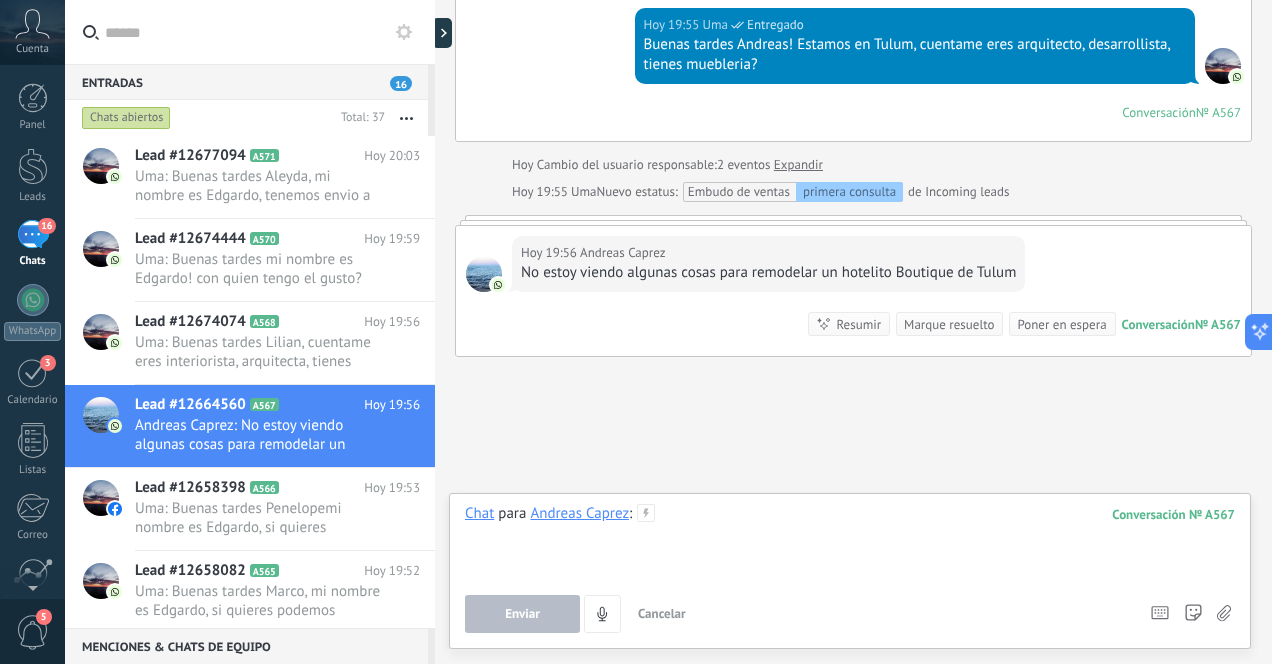 type 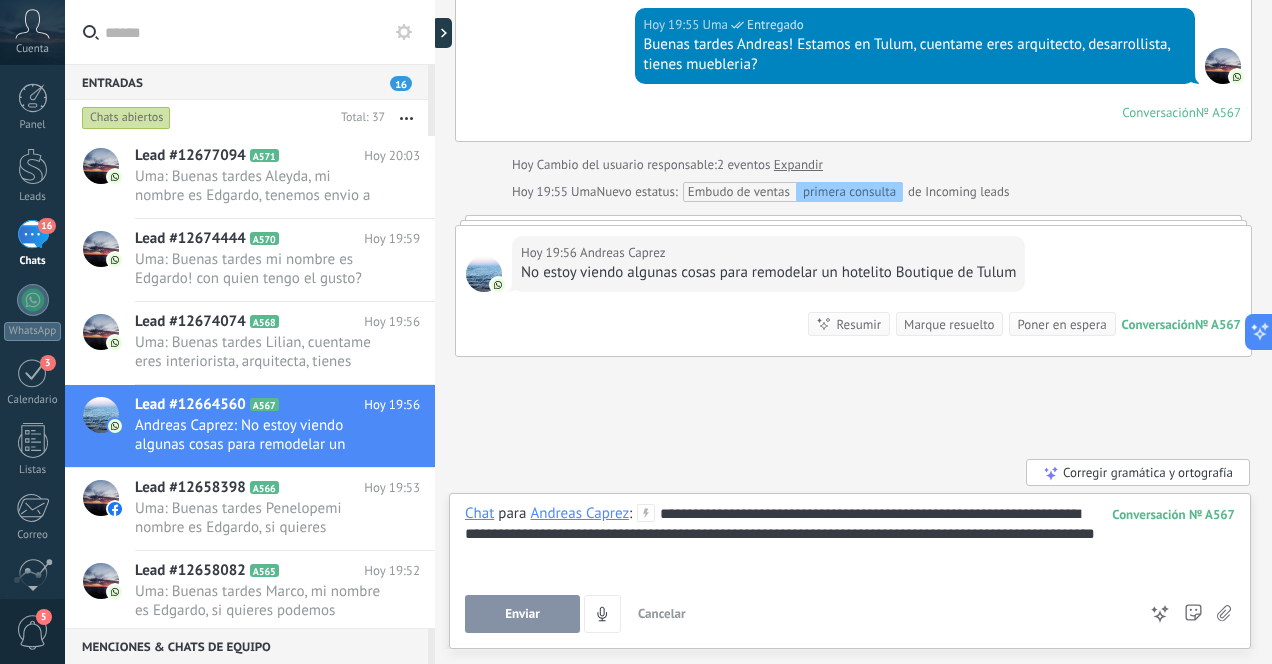 click on "Enviar" at bounding box center (522, 614) 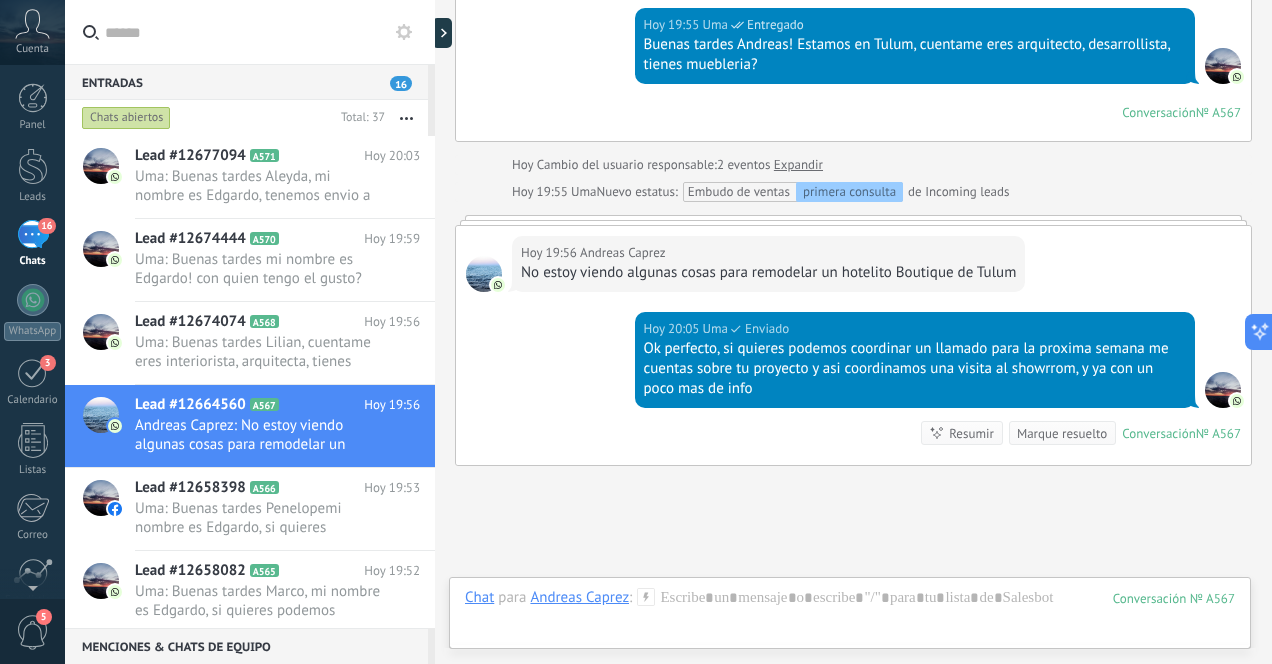 scroll, scrollTop: 838, scrollLeft: 0, axis: vertical 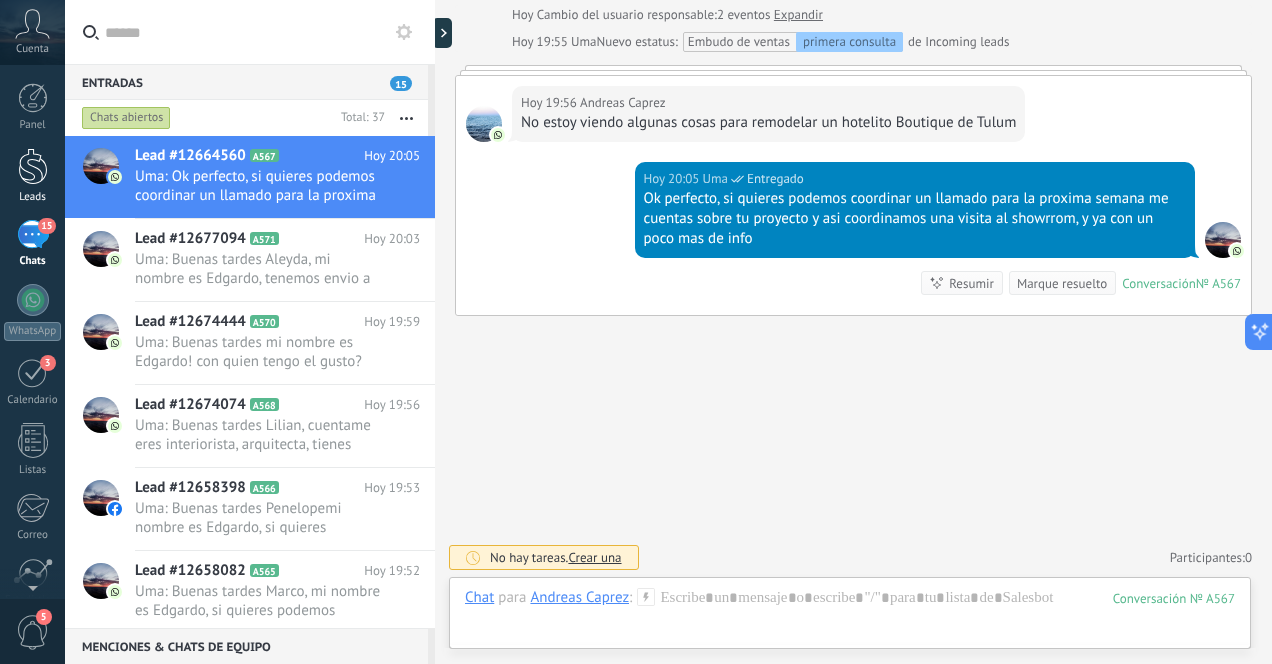 click at bounding box center [33, 166] 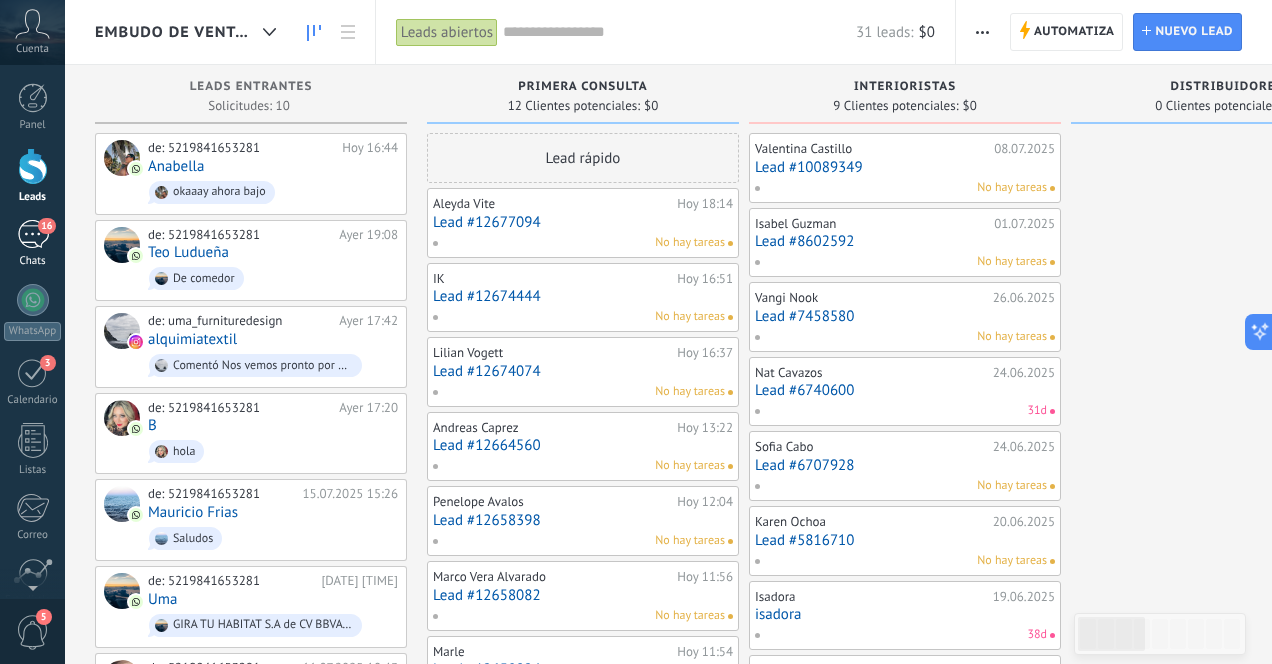 click on "16" at bounding box center (33, 234) 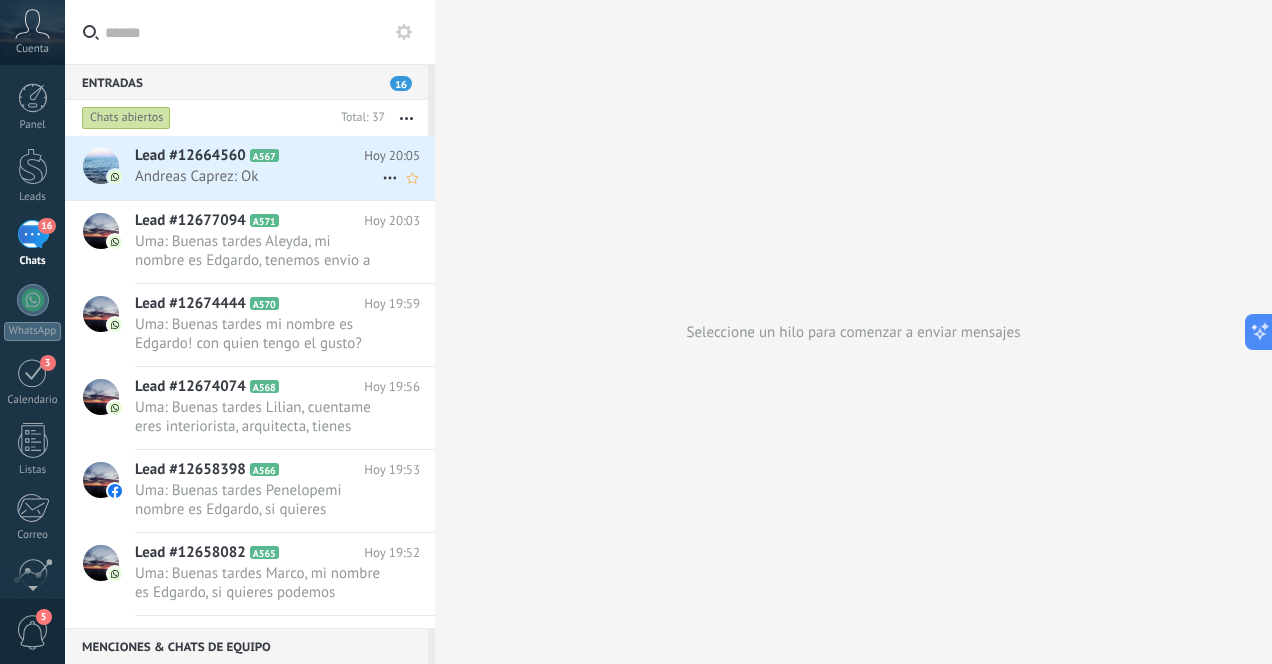 click on "Andreas Caprez: Ok" at bounding box center [258, 176] 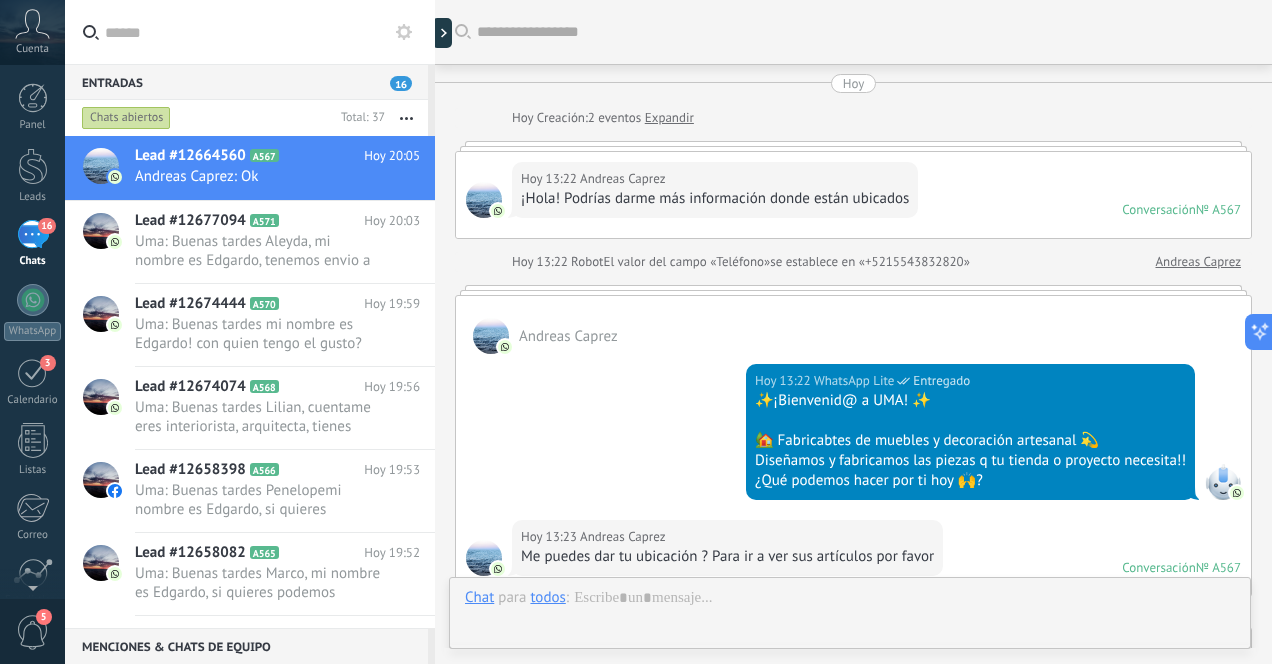 scroll, scrollTop: 877, scrollLeft: 0, axis: vertical 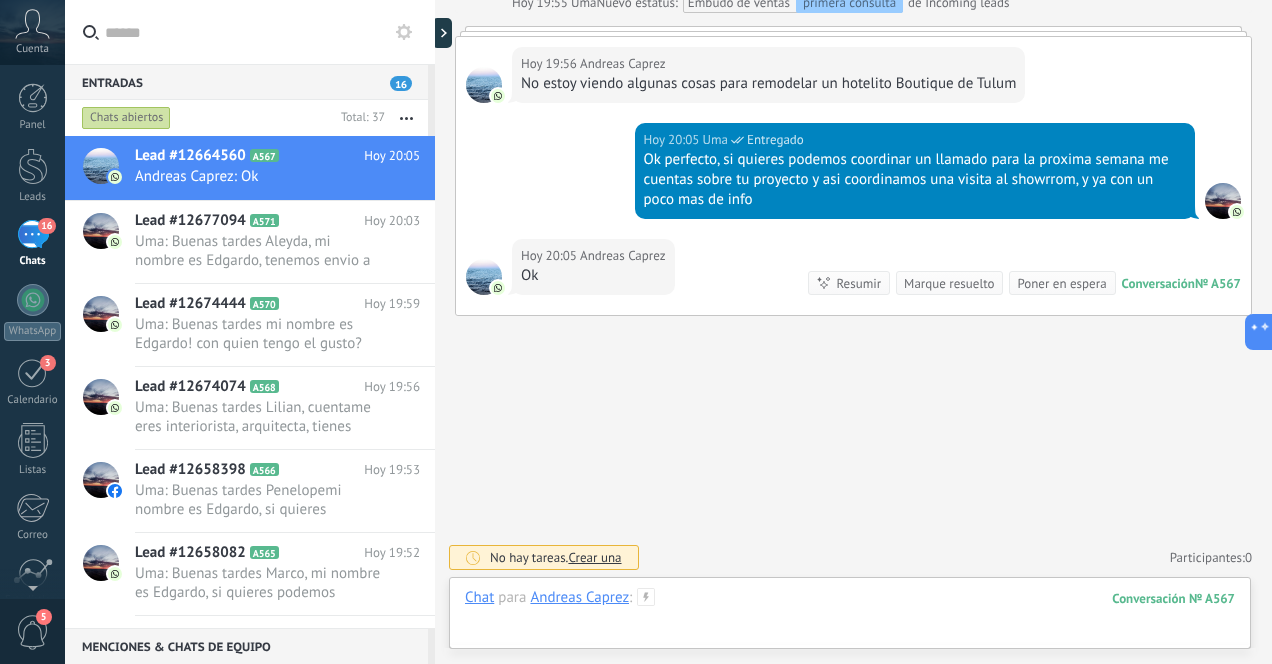 click at bounding box center [850, 618] 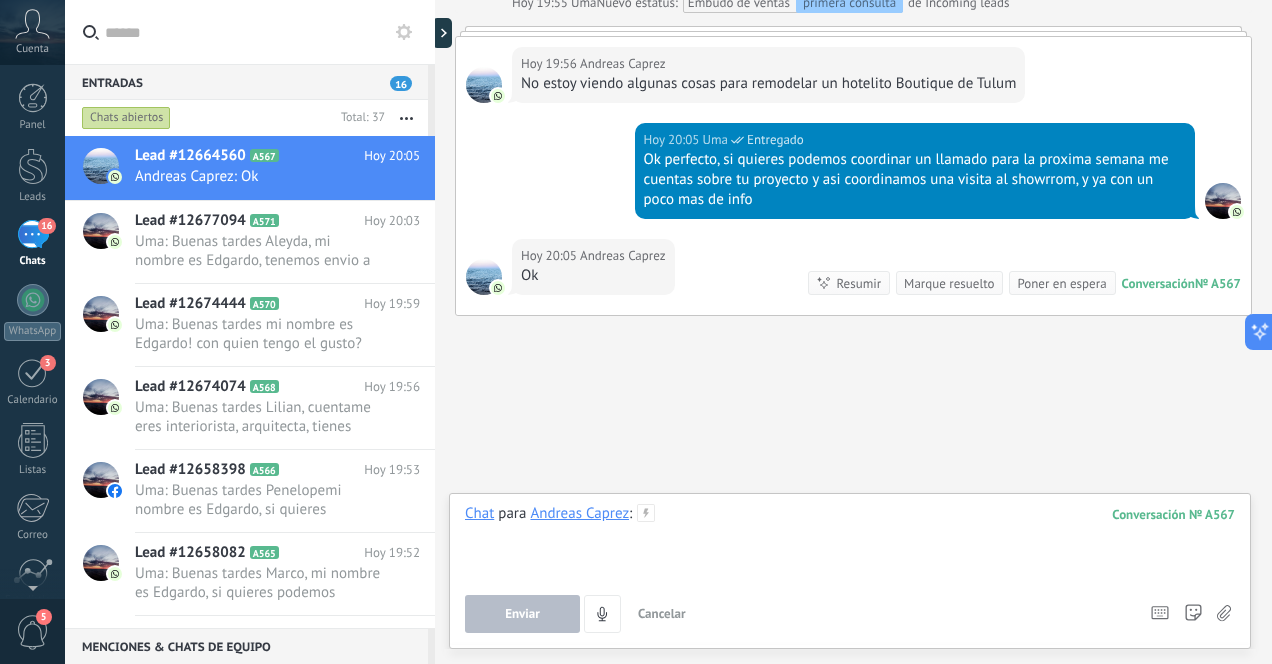 type 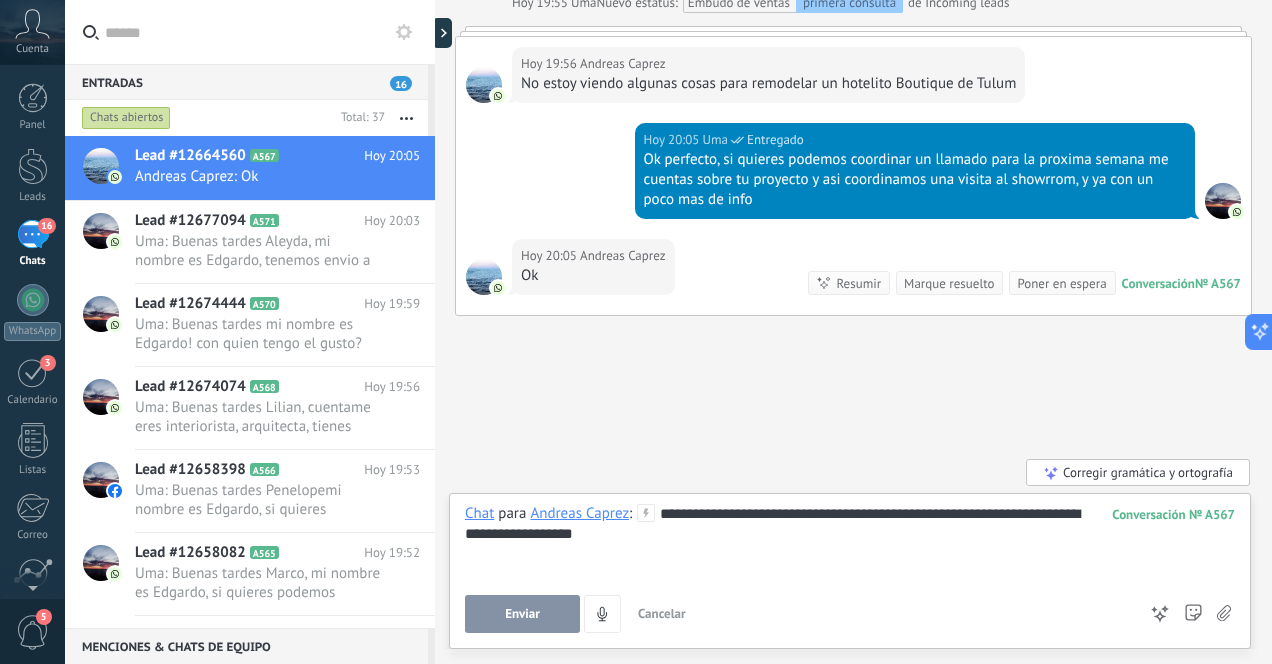 click on "Enviar" at bounding box center (522, 614) 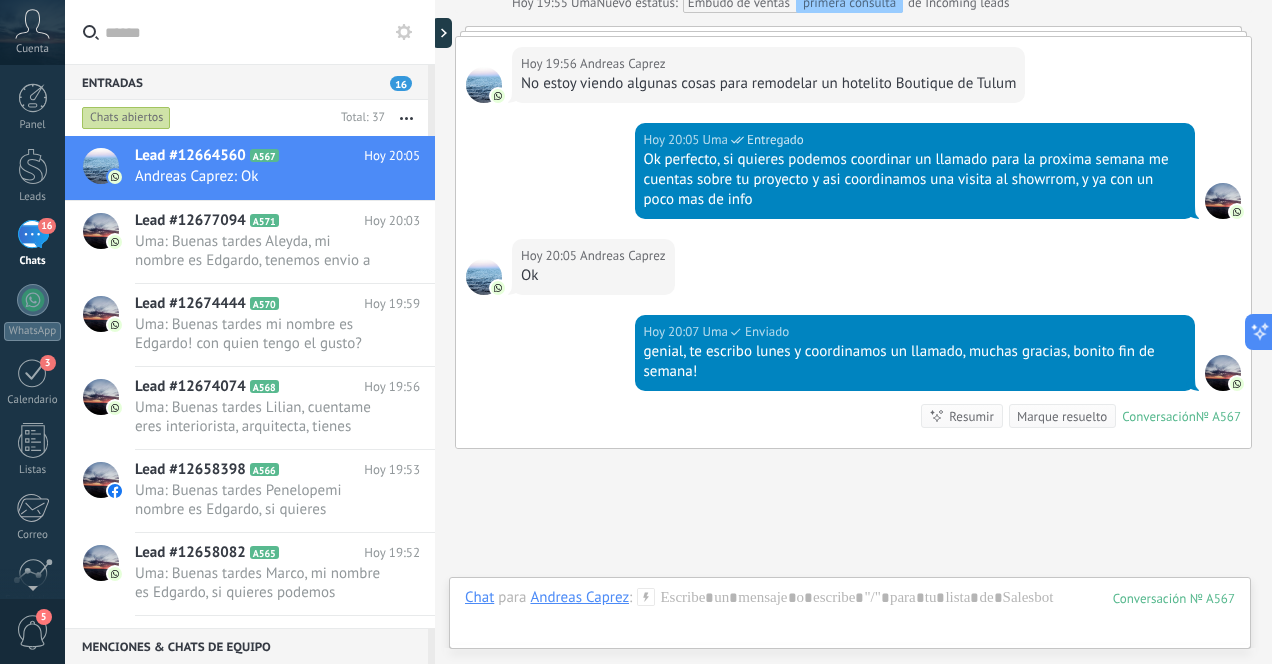 scroll, scrollTop: 1010, scrollLeft: 0, axis: vertical 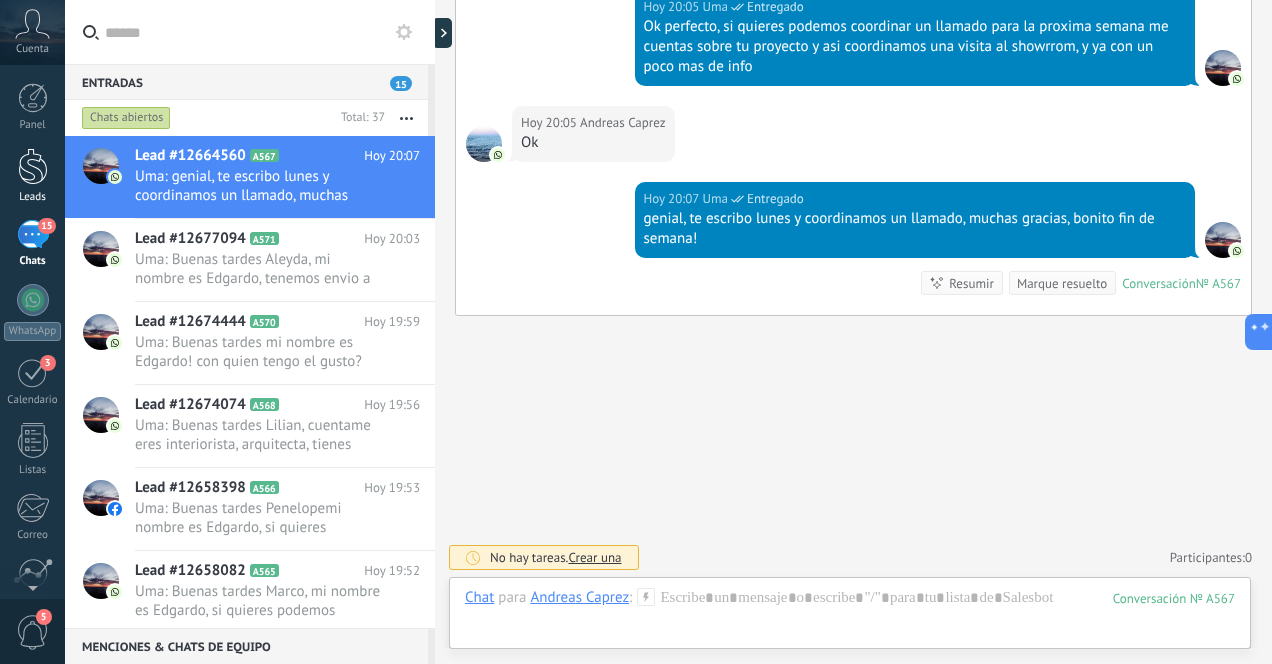 click at bounding box center [33, 166] 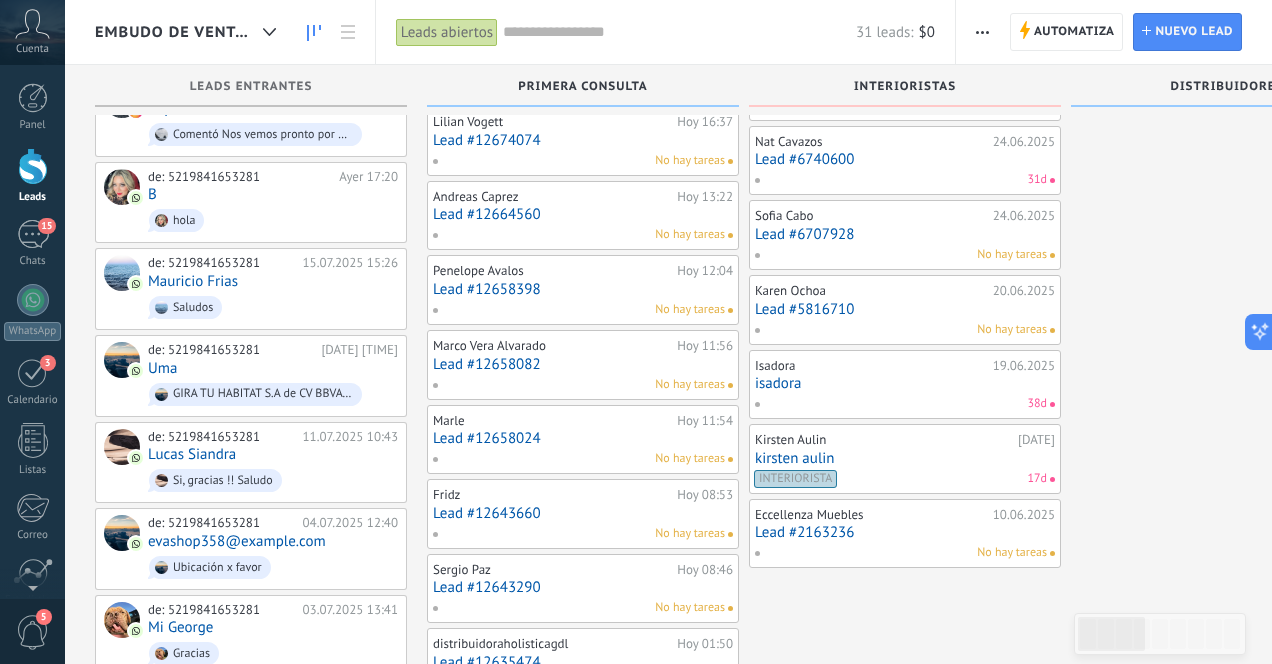 scroll, scrollTop: 0, scrollLeft: 0, axis: both 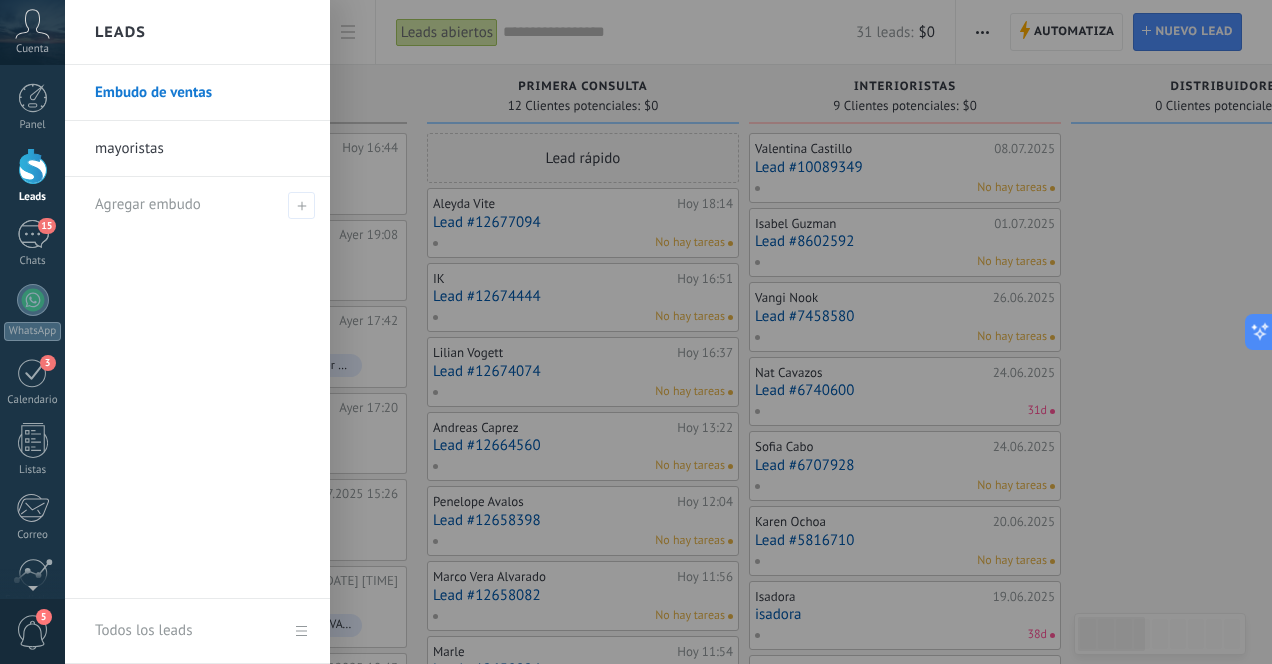 click at bounding box center (33, 166) 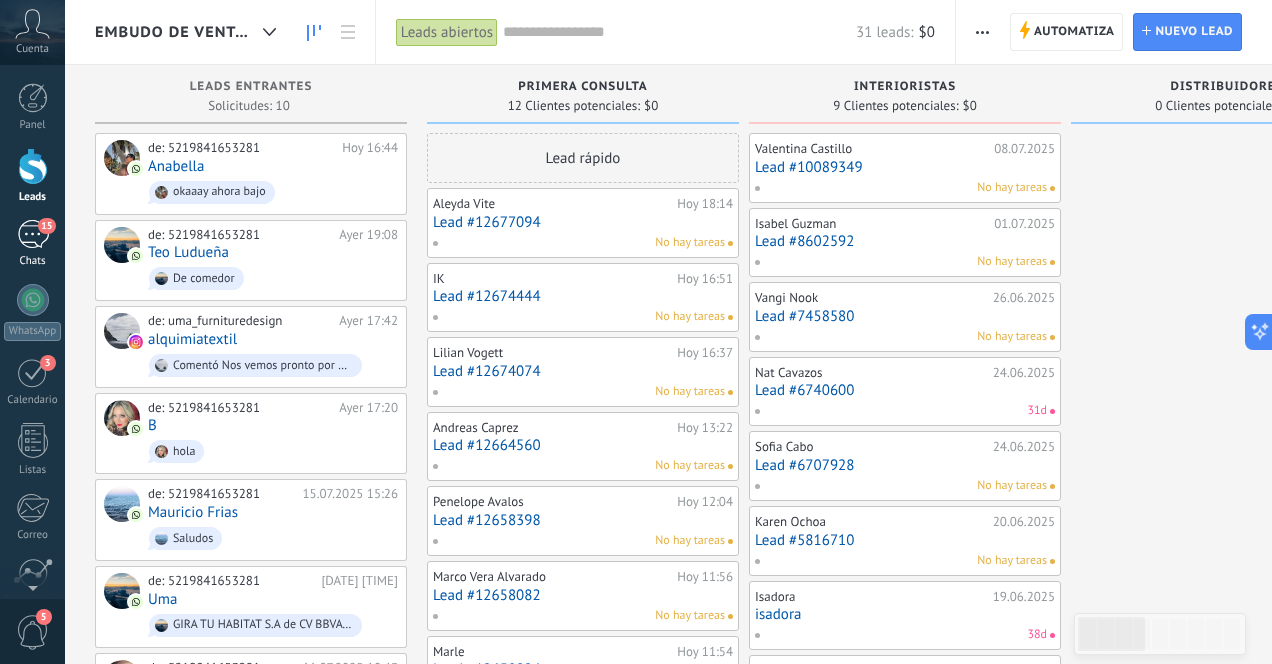 click on "15" at bounding box center [33, 234] 